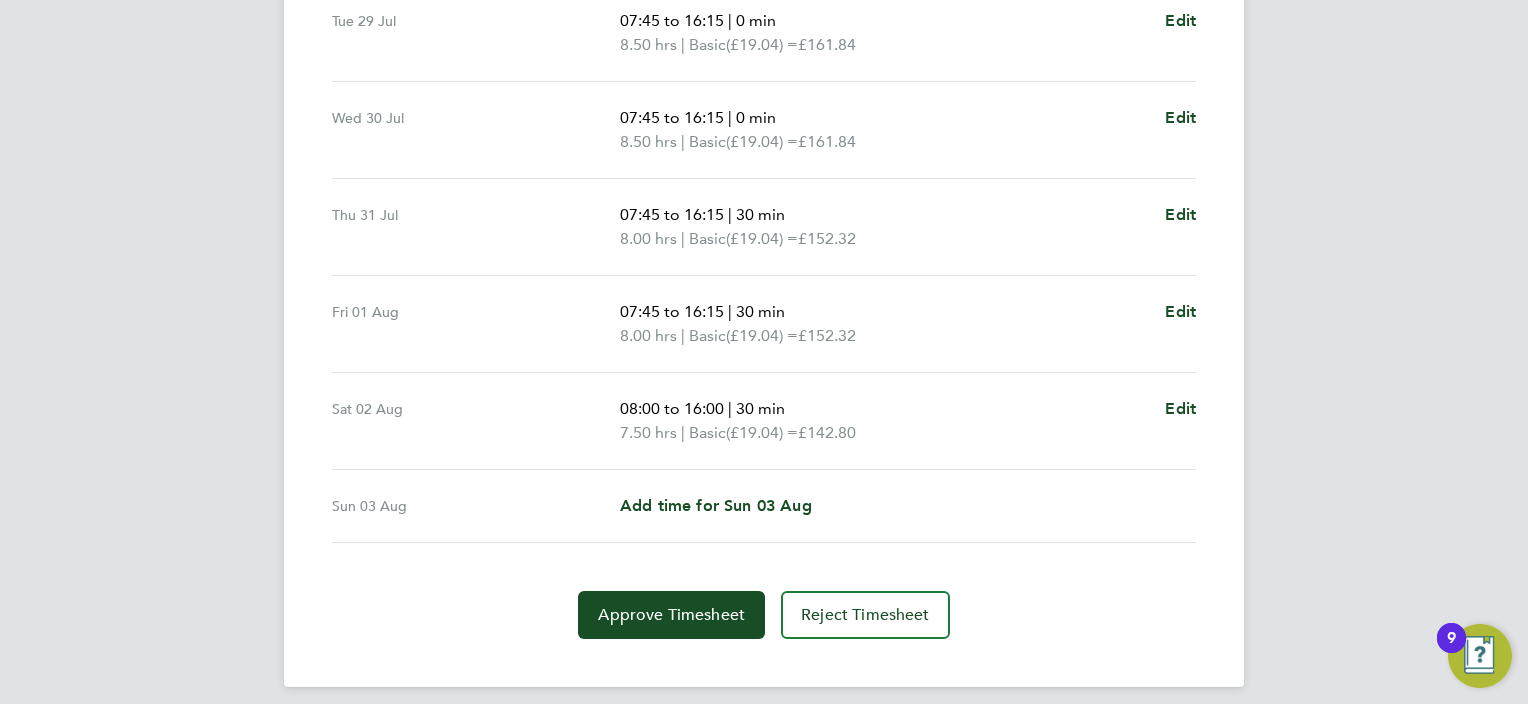 scroll, scrollTop: 762, scrollLeft: 0, axis: vertical 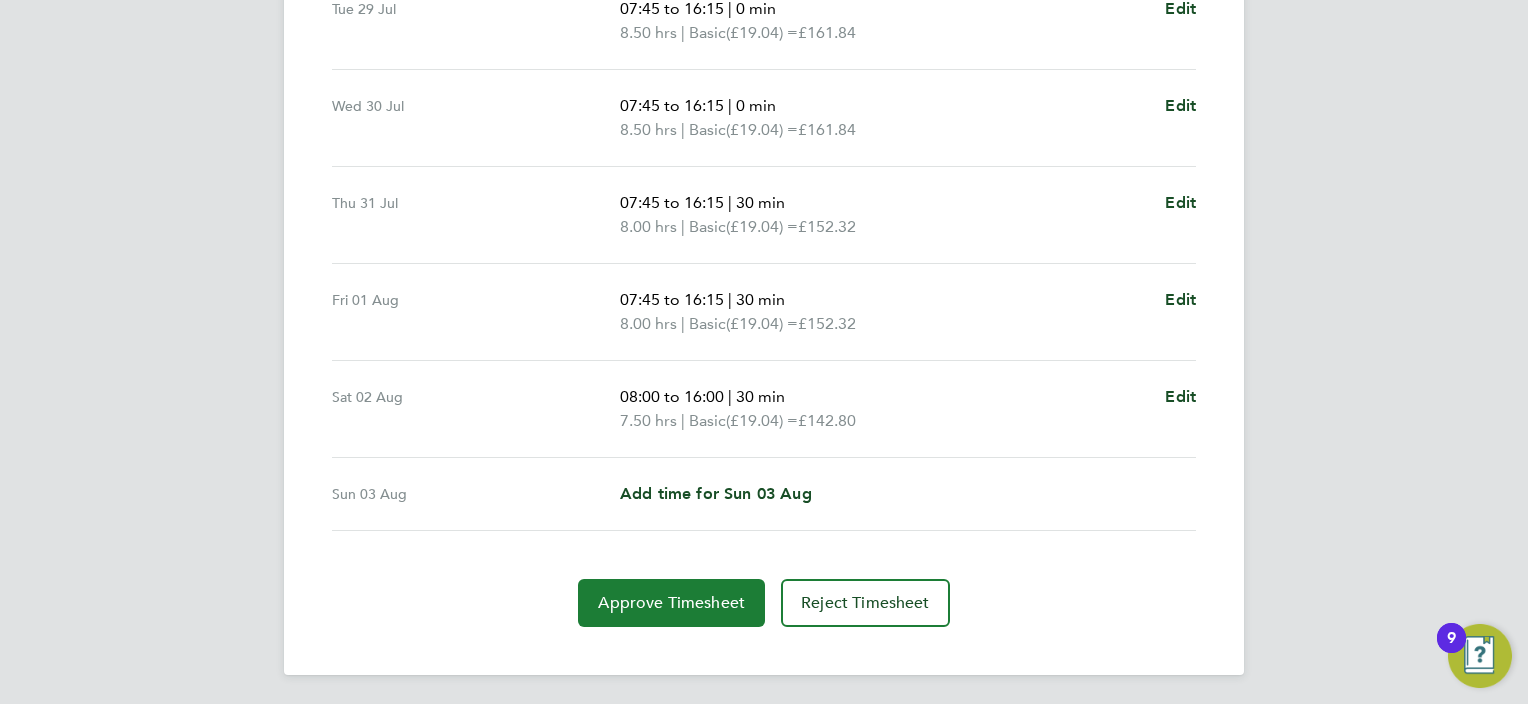 click on "Approve Timesheet" 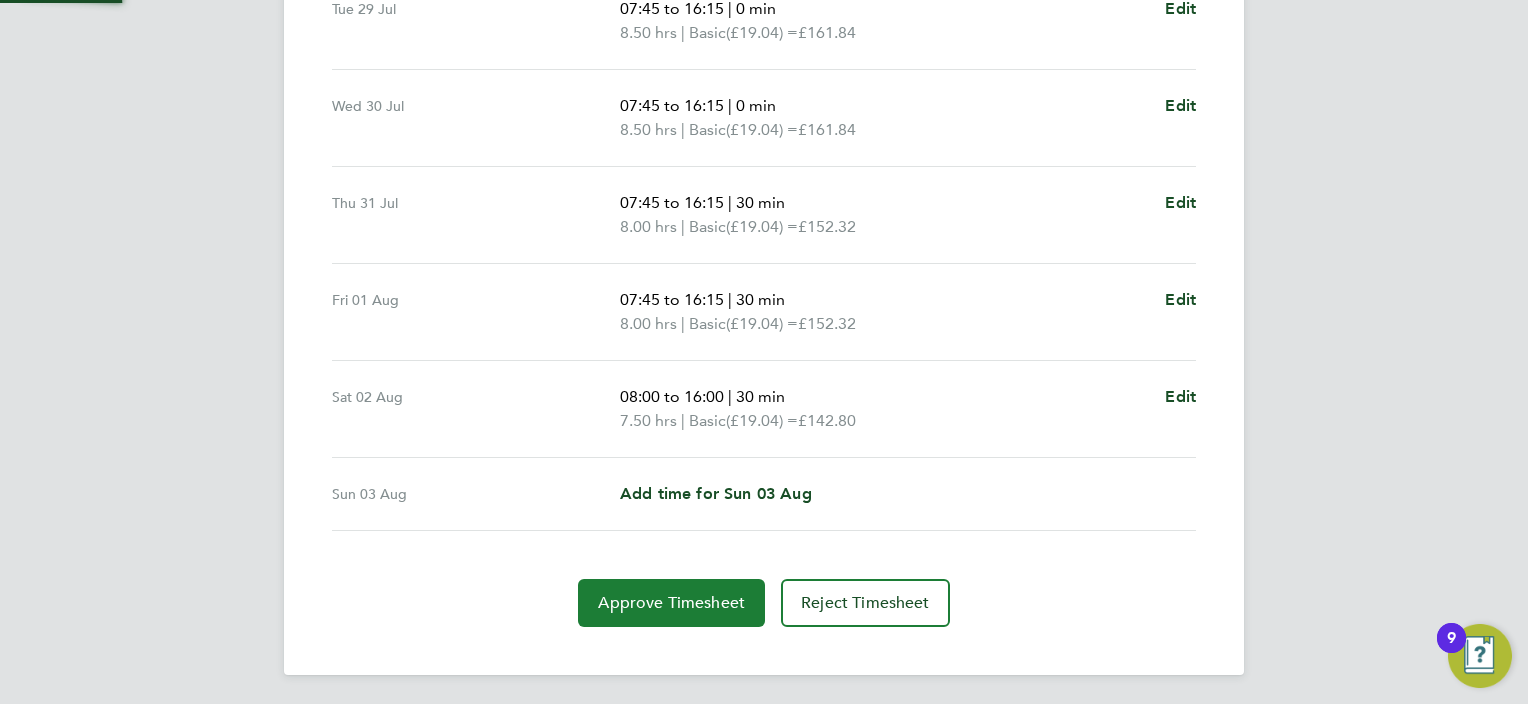 scroll, scrollTop: 0, scrollLeft: 0, axis: both 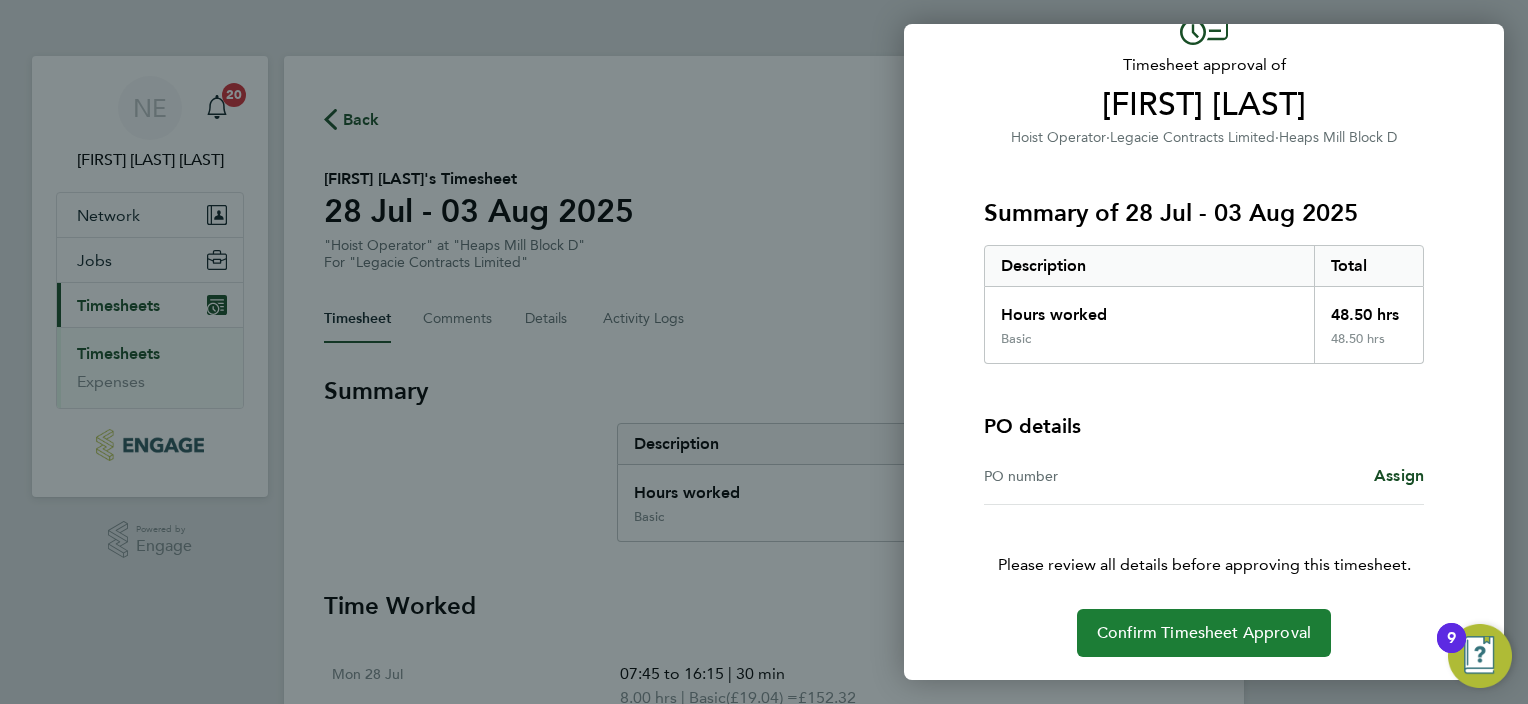 click on "Confirm Timesheet Approval" 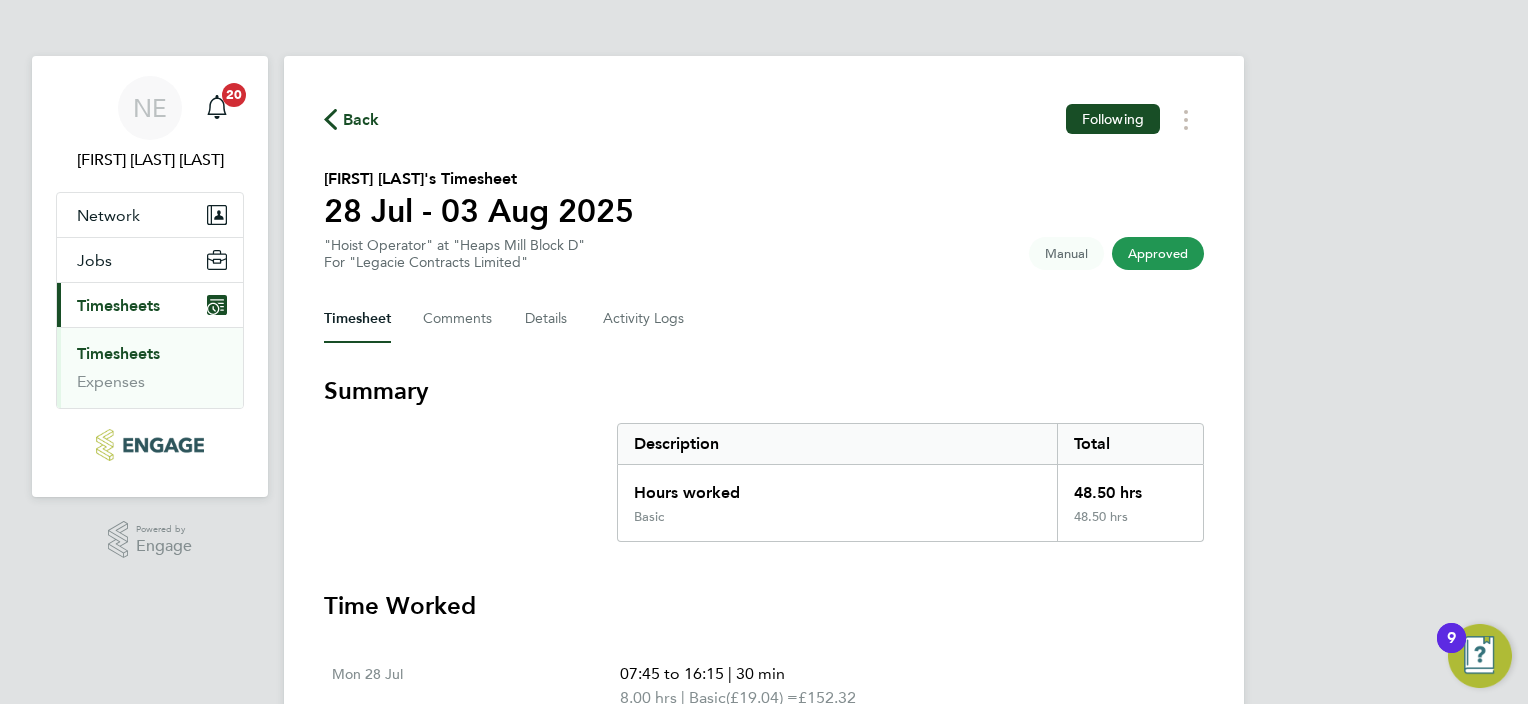 click on "Timesheets" at bounding box center [118, 353] 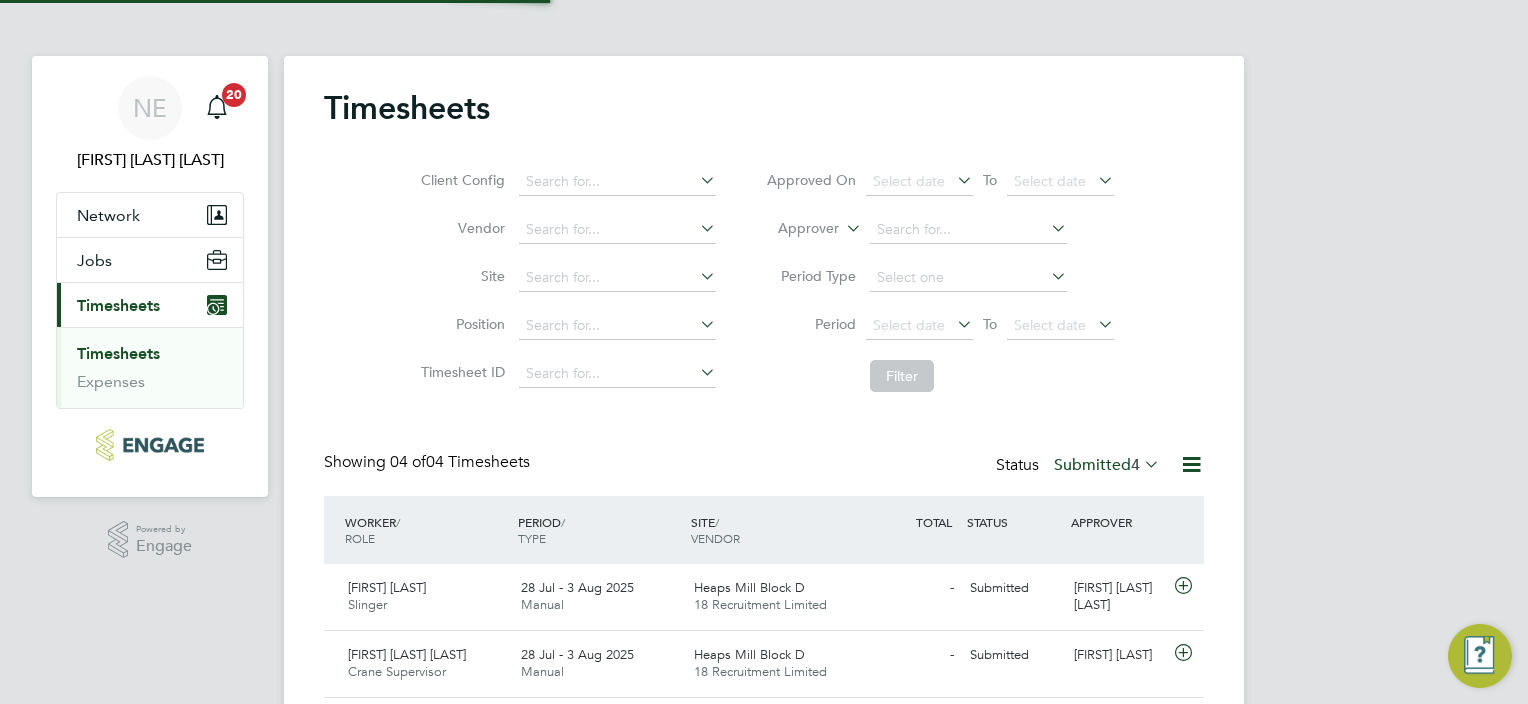 scroll, scrollTop: 9, scrollLeft: 10, axis: both 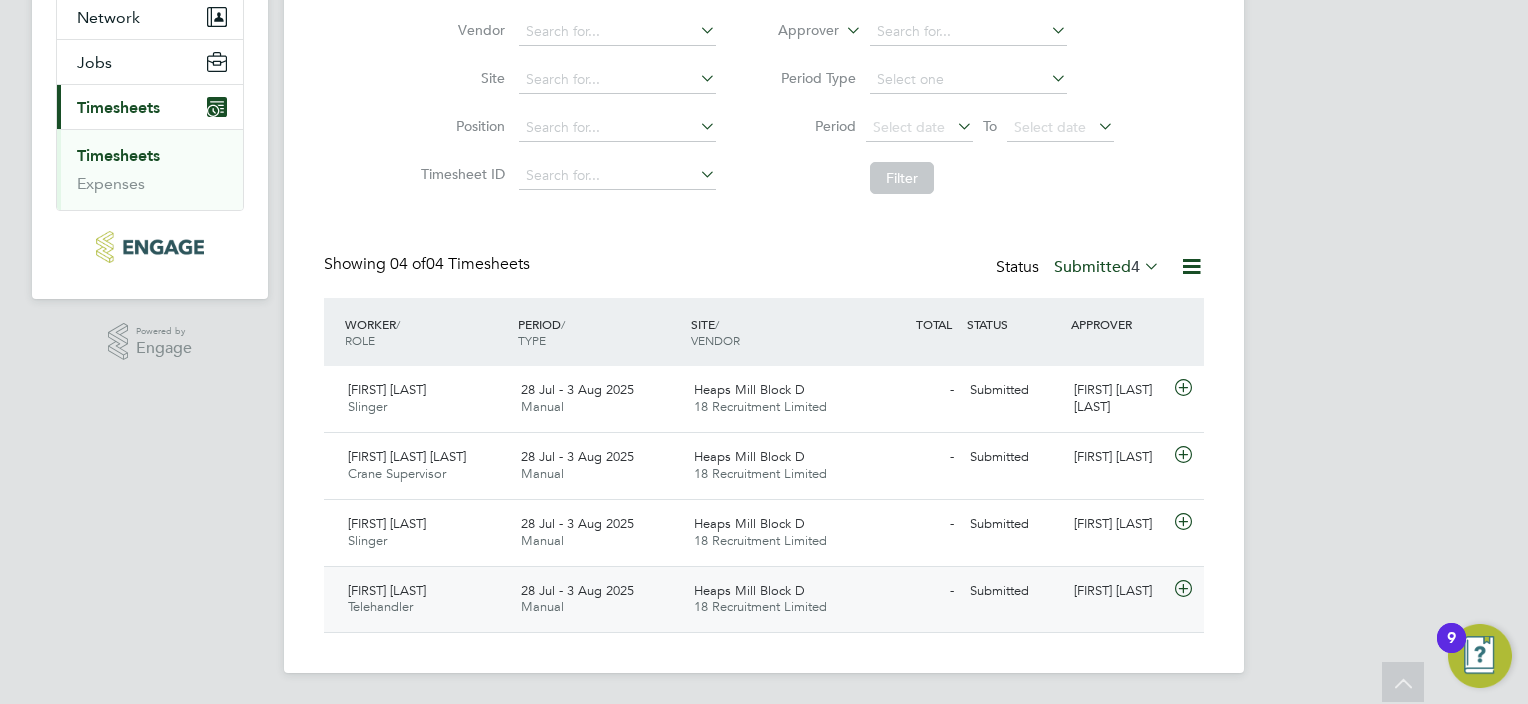 click on "28 Jul - 3 Aug 2025 Manual" 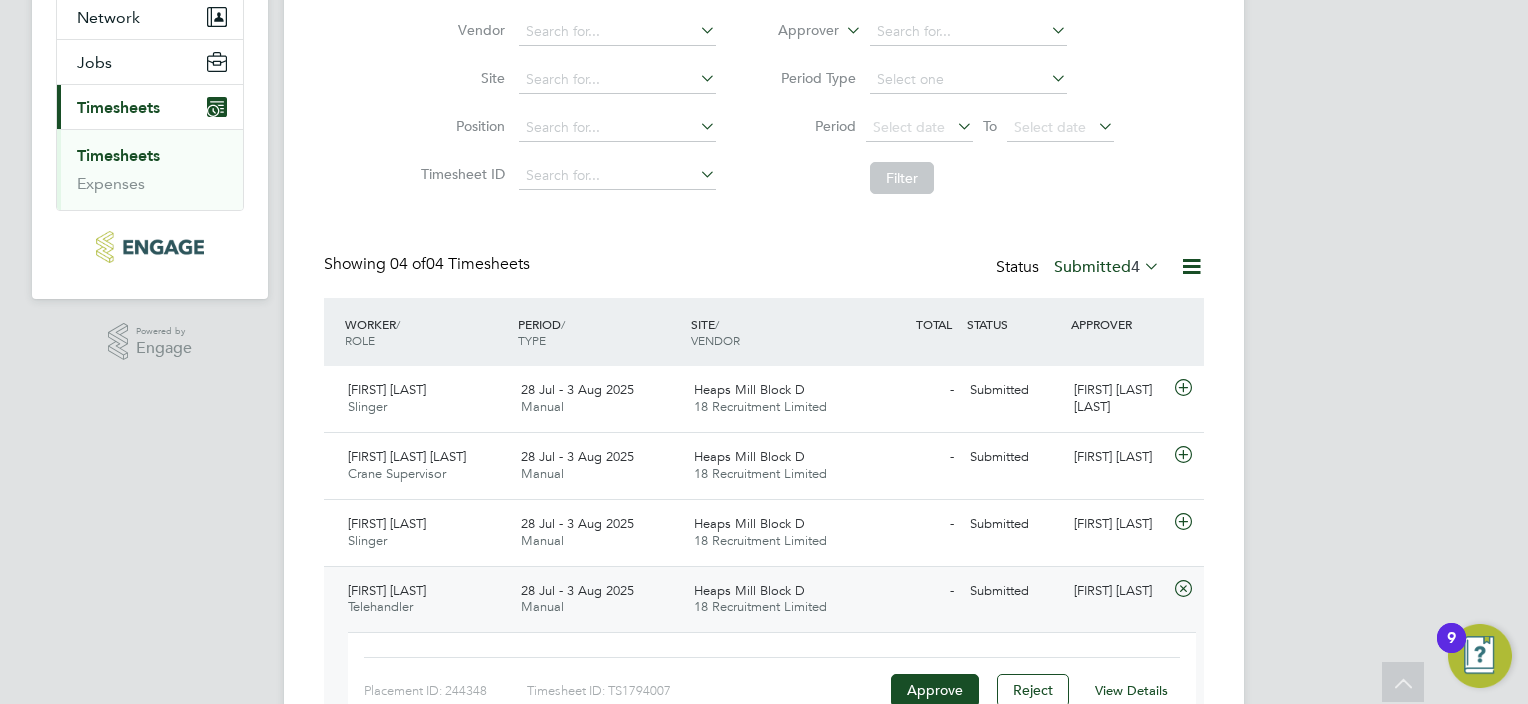 click on "View Details" 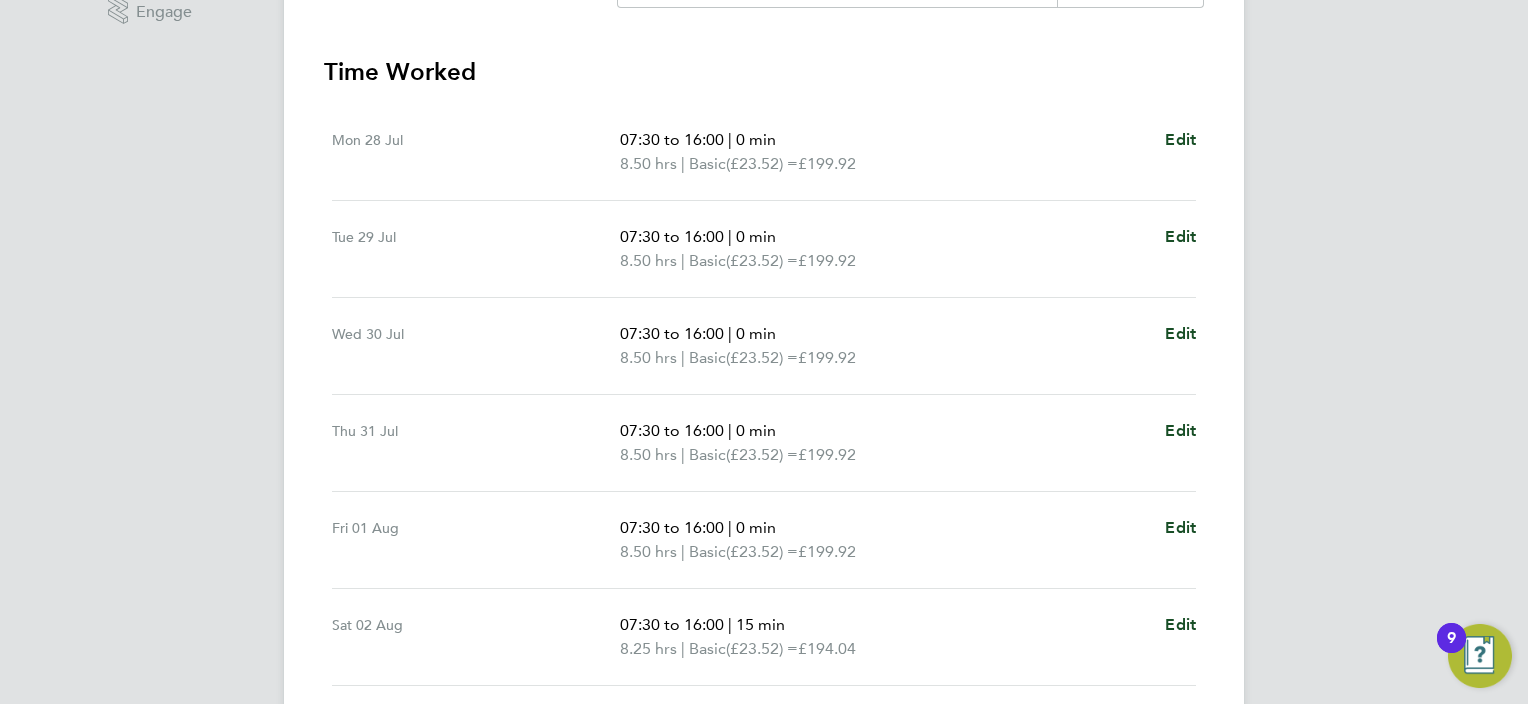 scroll, scrollTop: 500, scrollLeft: 0, axis: vertical 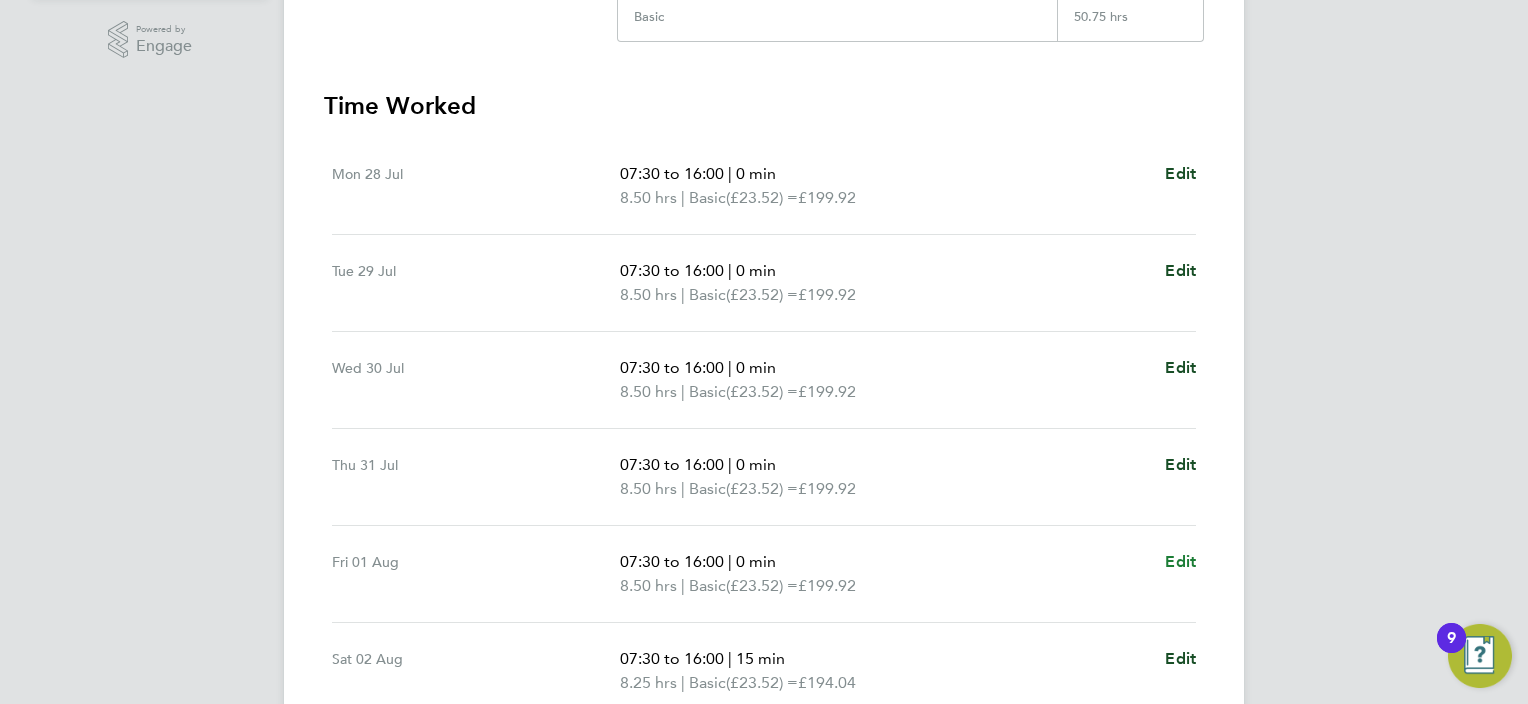 click on "Edit" at bounding box center (1180, 561) 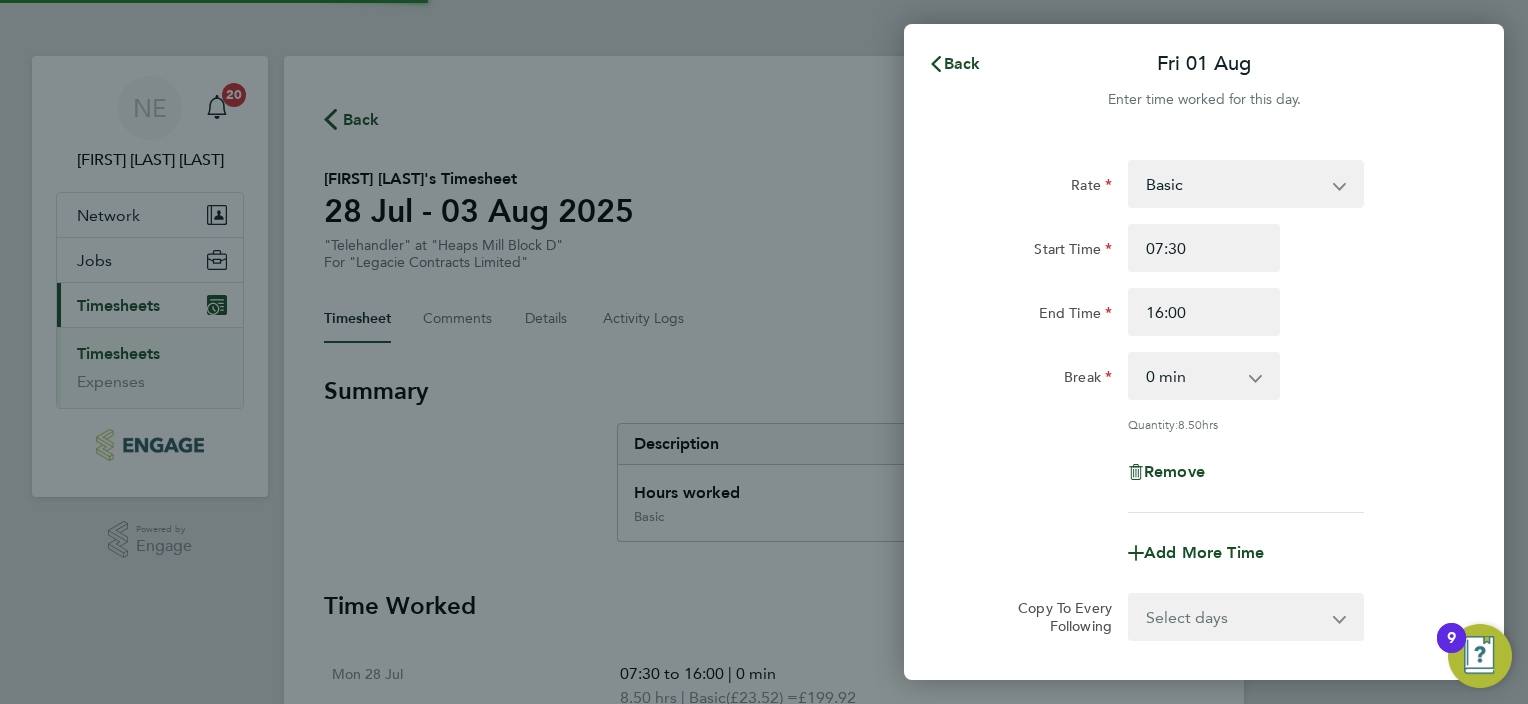 scroll, scrollTop: 0, scrollLeft: 0, axis: both 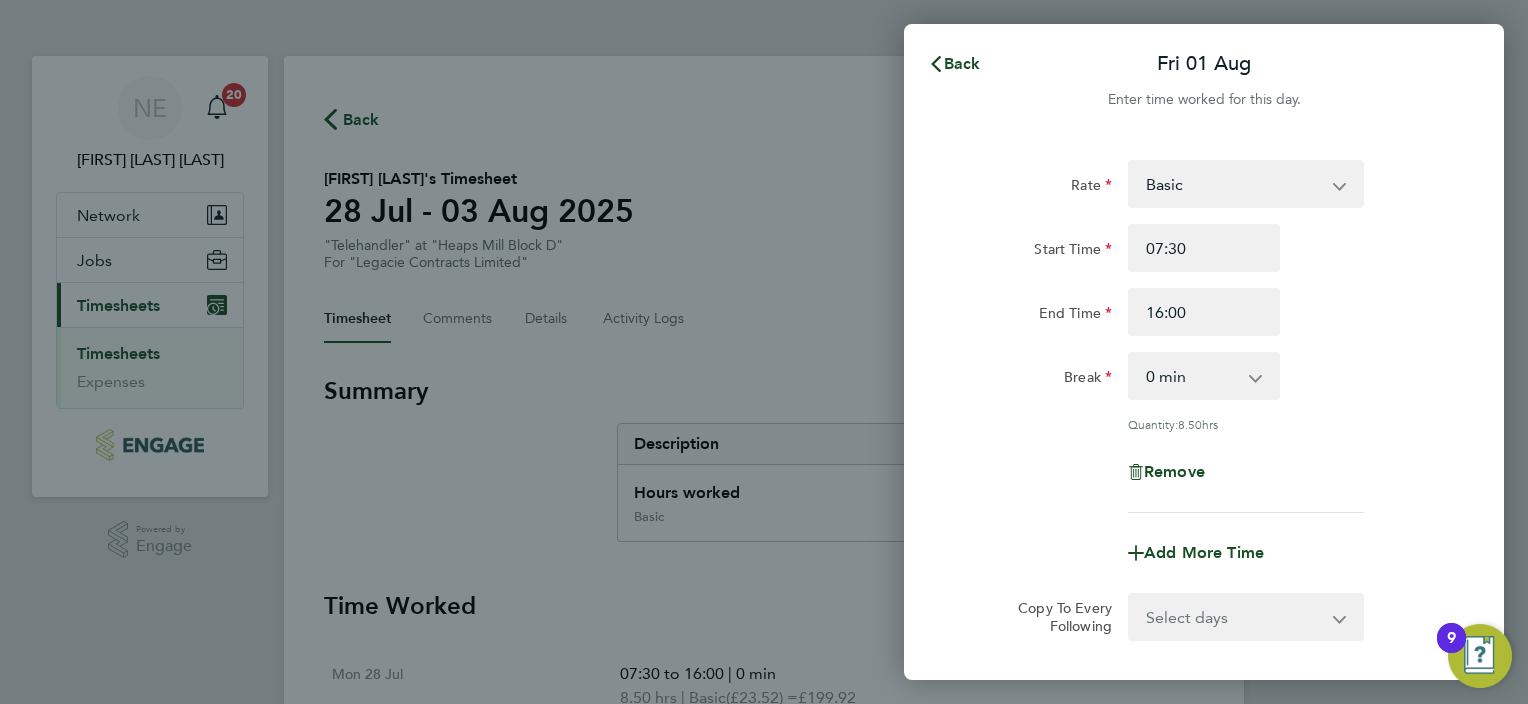 click on "0 min   15 min   30 min   45 min   60 min   75 min   90 min" at bounding box center [1192, 376] 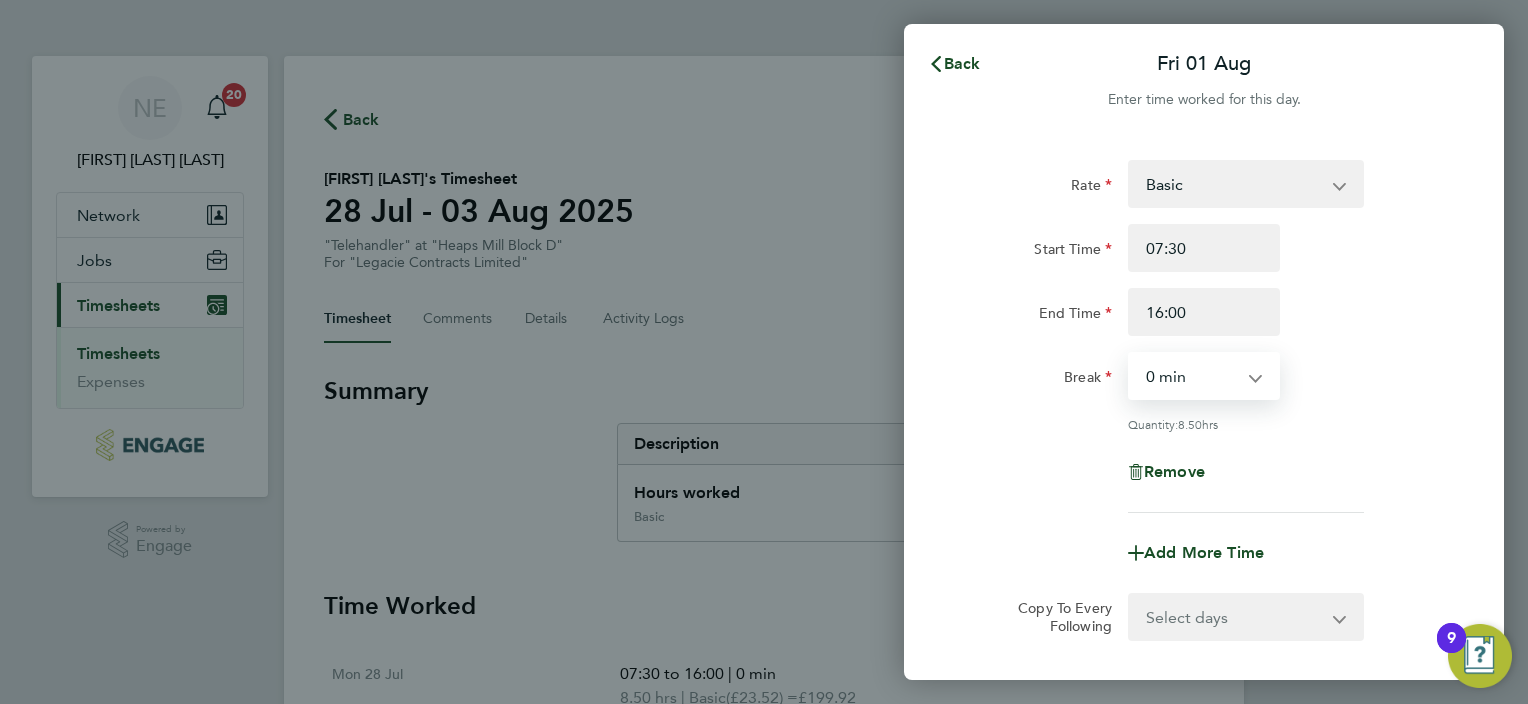 select on "30" 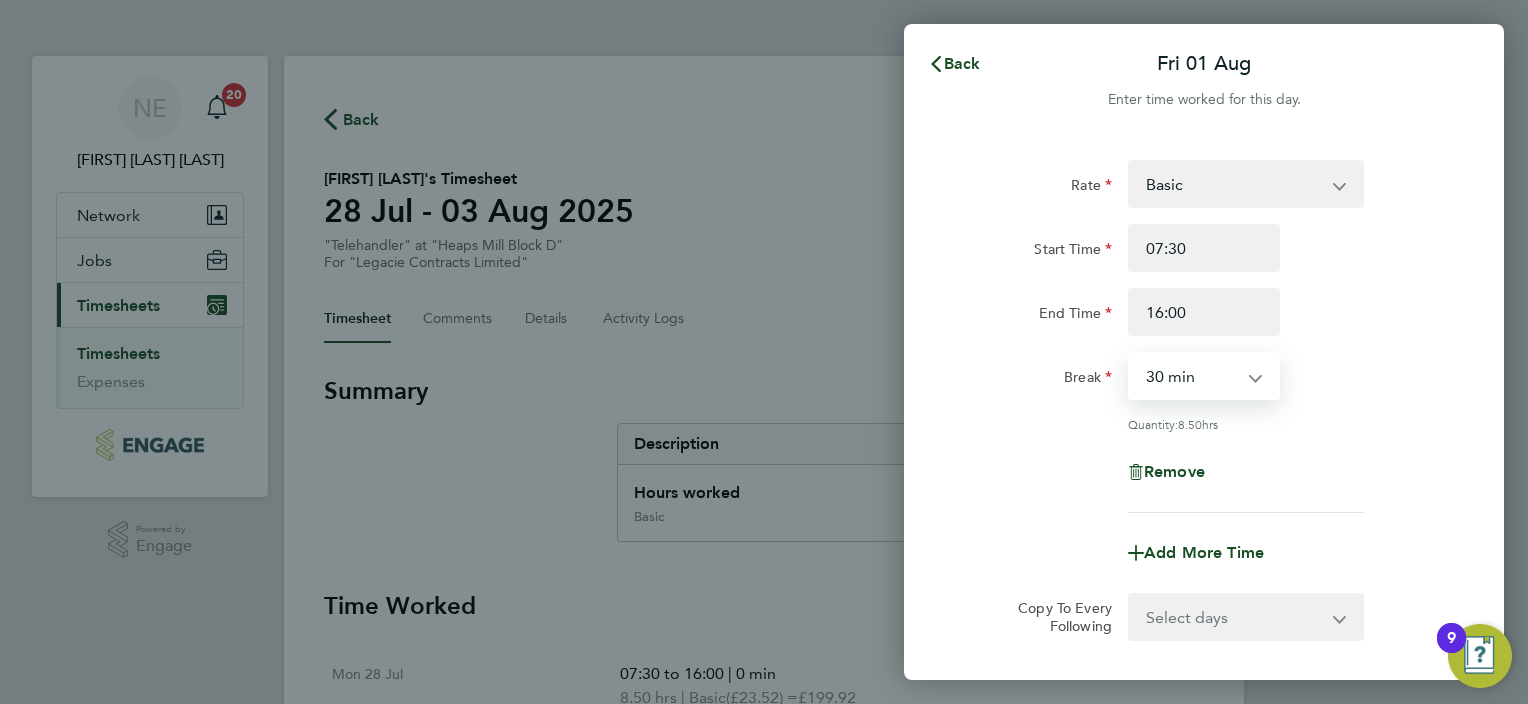 click on "0 min   15 min   30 min   45 min   60 min   75 min   90 min" at bounding box center [1192, 376] 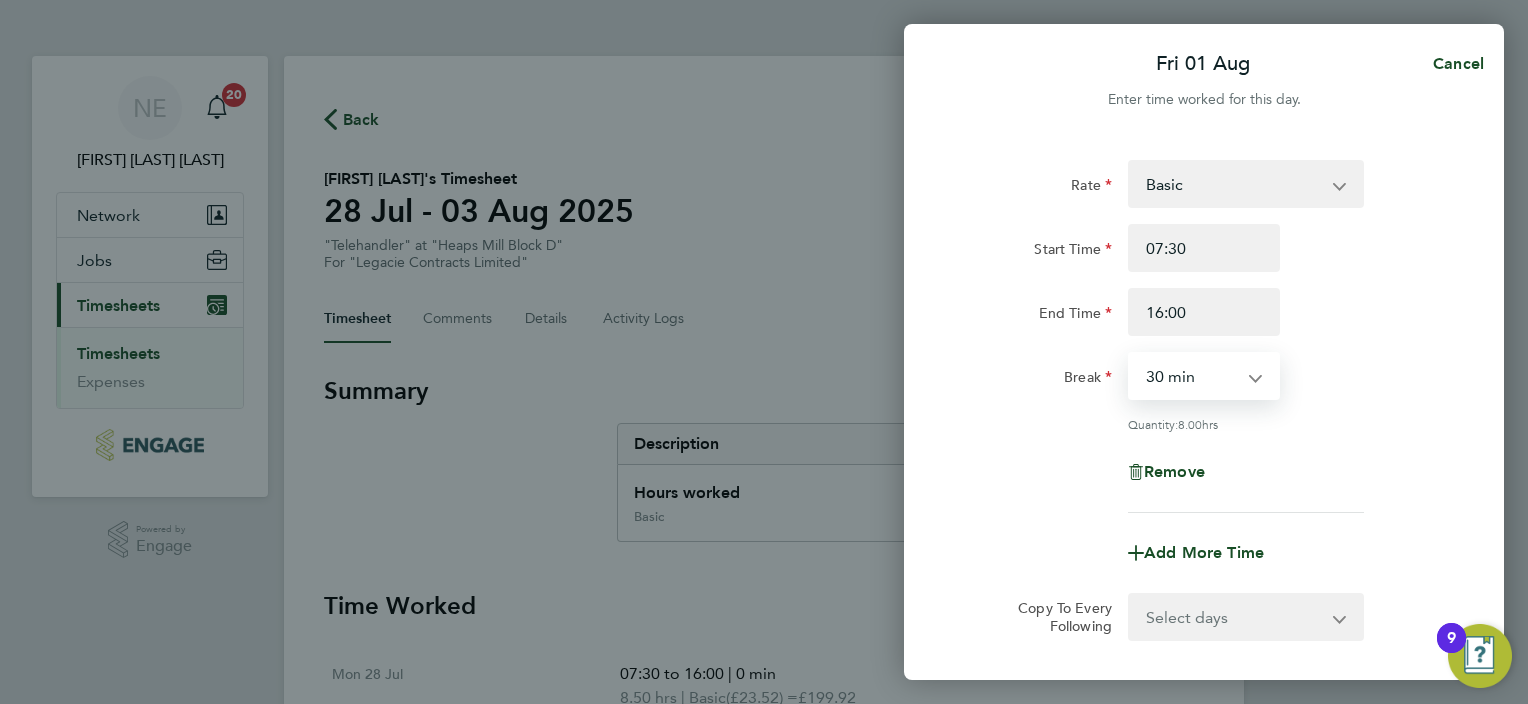 click on "Remove" 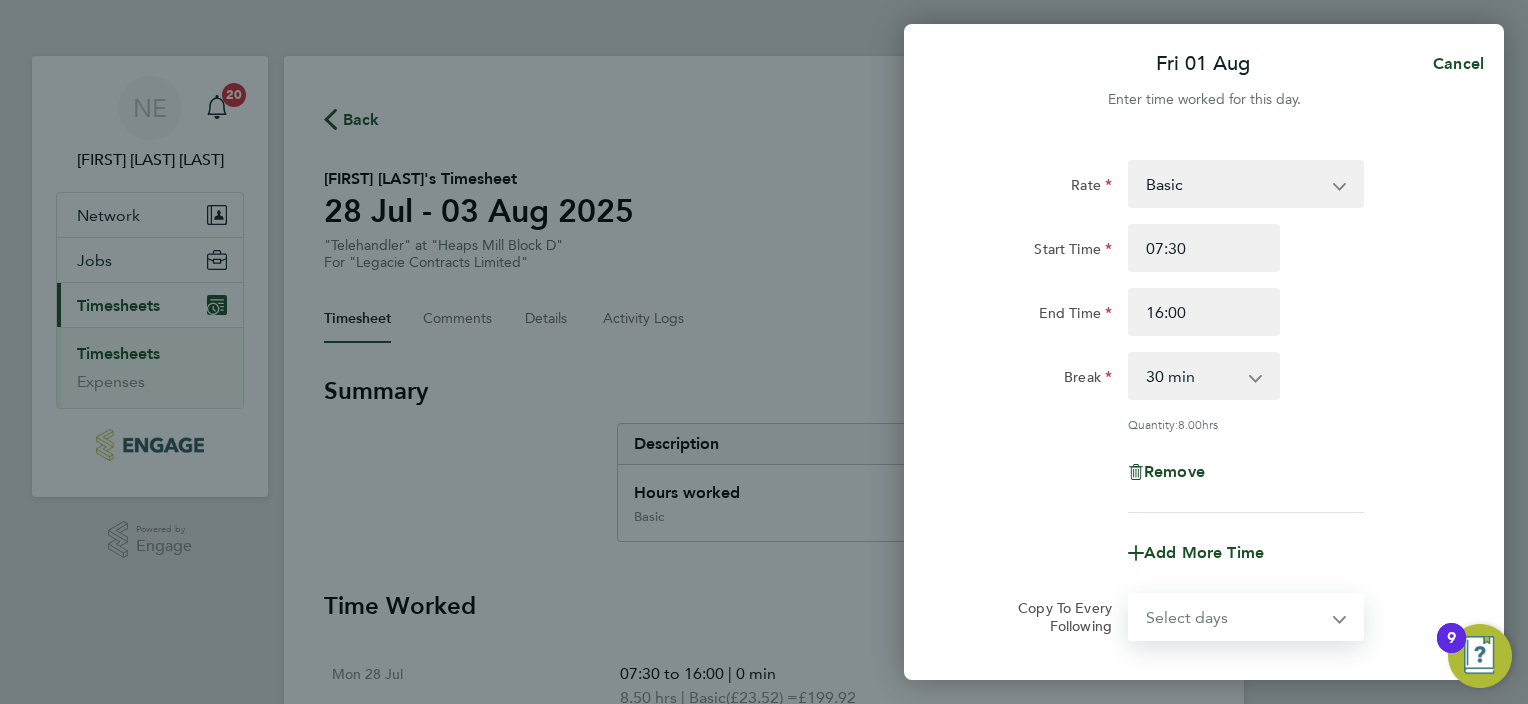 click on "Select days   Day   Weekend (Sat-Sun)   Saturday   Sunday" at bounding box center [1235, 617] 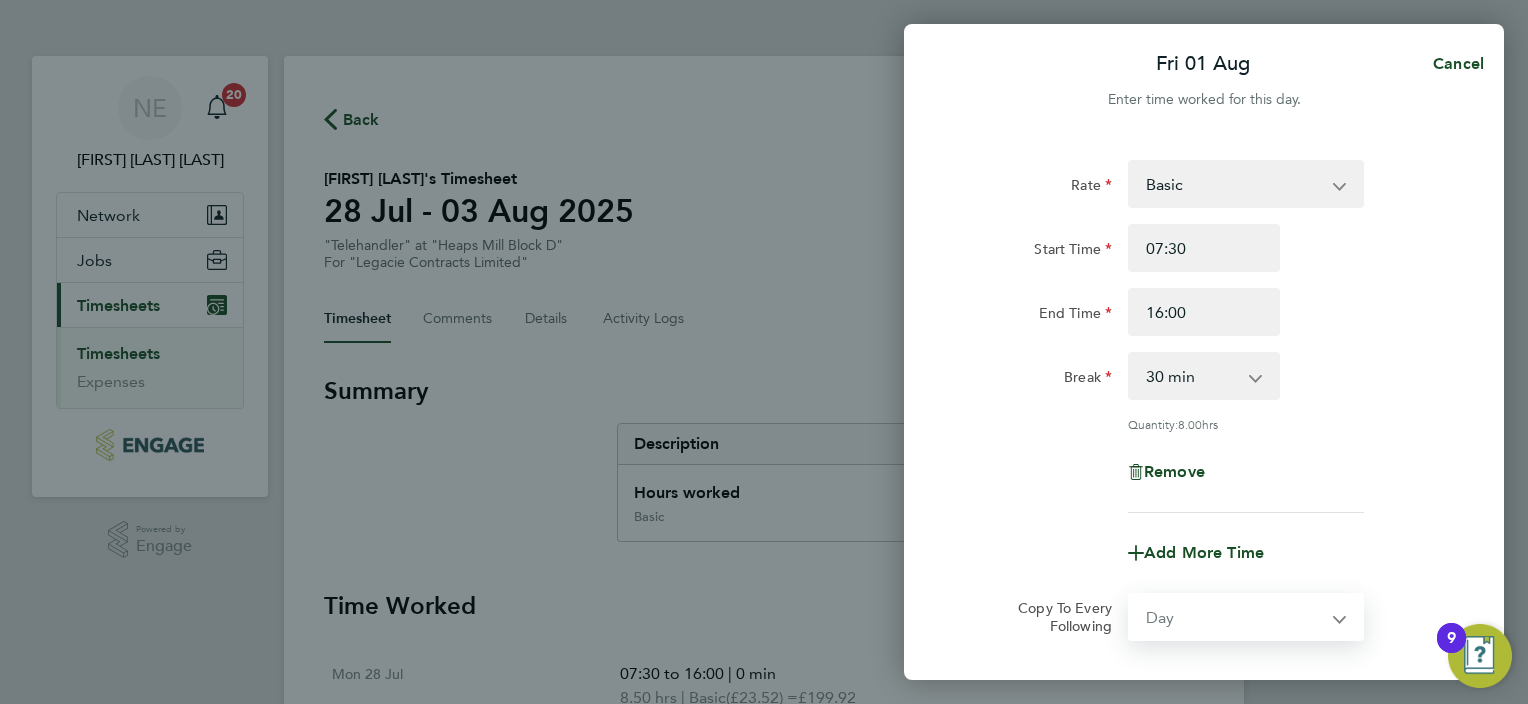 click on "Select days   Day   Weekend (Sat-Sun)   Saturday   Sunday" at bounding box center (1235, 617) 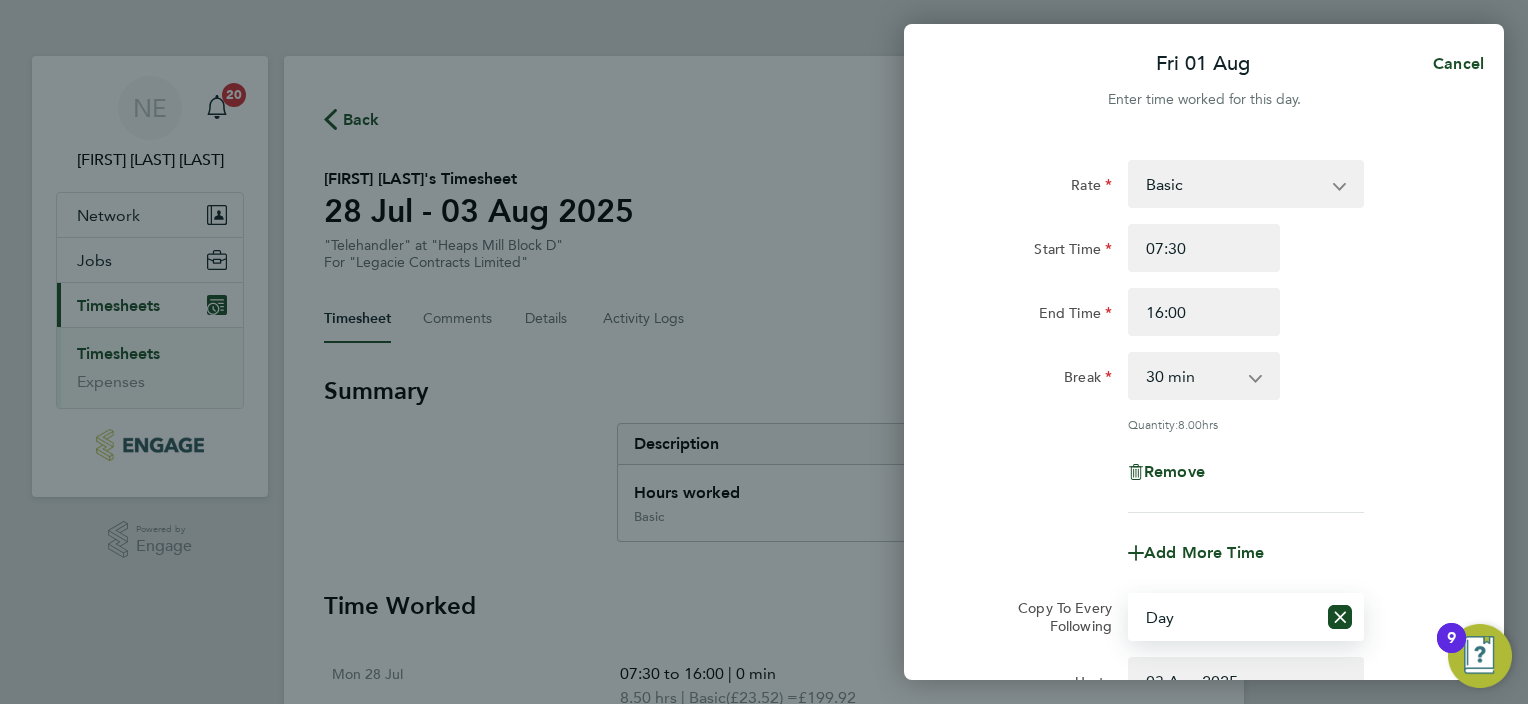 click on "Rate  Basic
Start Time 07:30 End Time 16:00 Break  0 min   15 min   30 min   45 min   60 min   75 min   90 min
Quantity:  8.00  hrs
Remove" 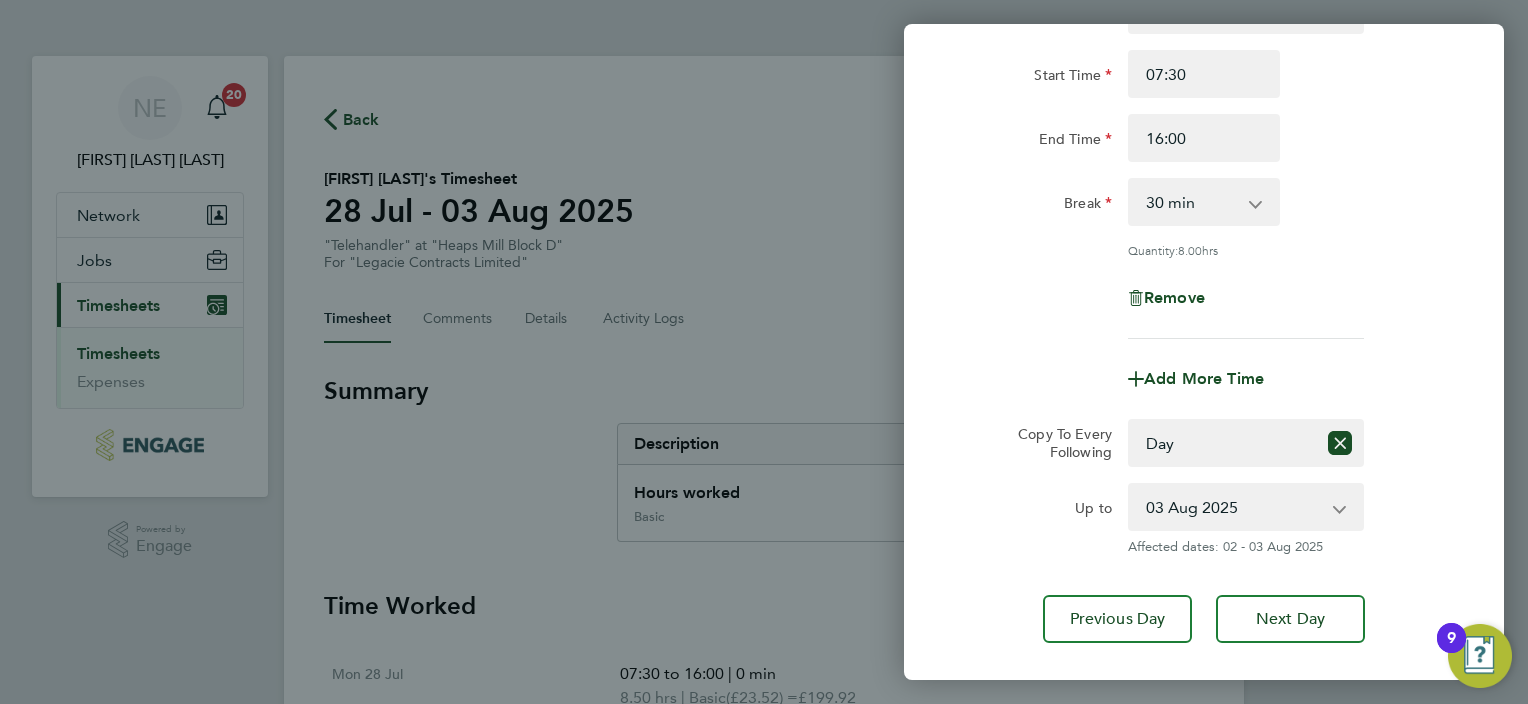 scroll, scrollTop: 200, scrollLeft: 0, axis: vertical 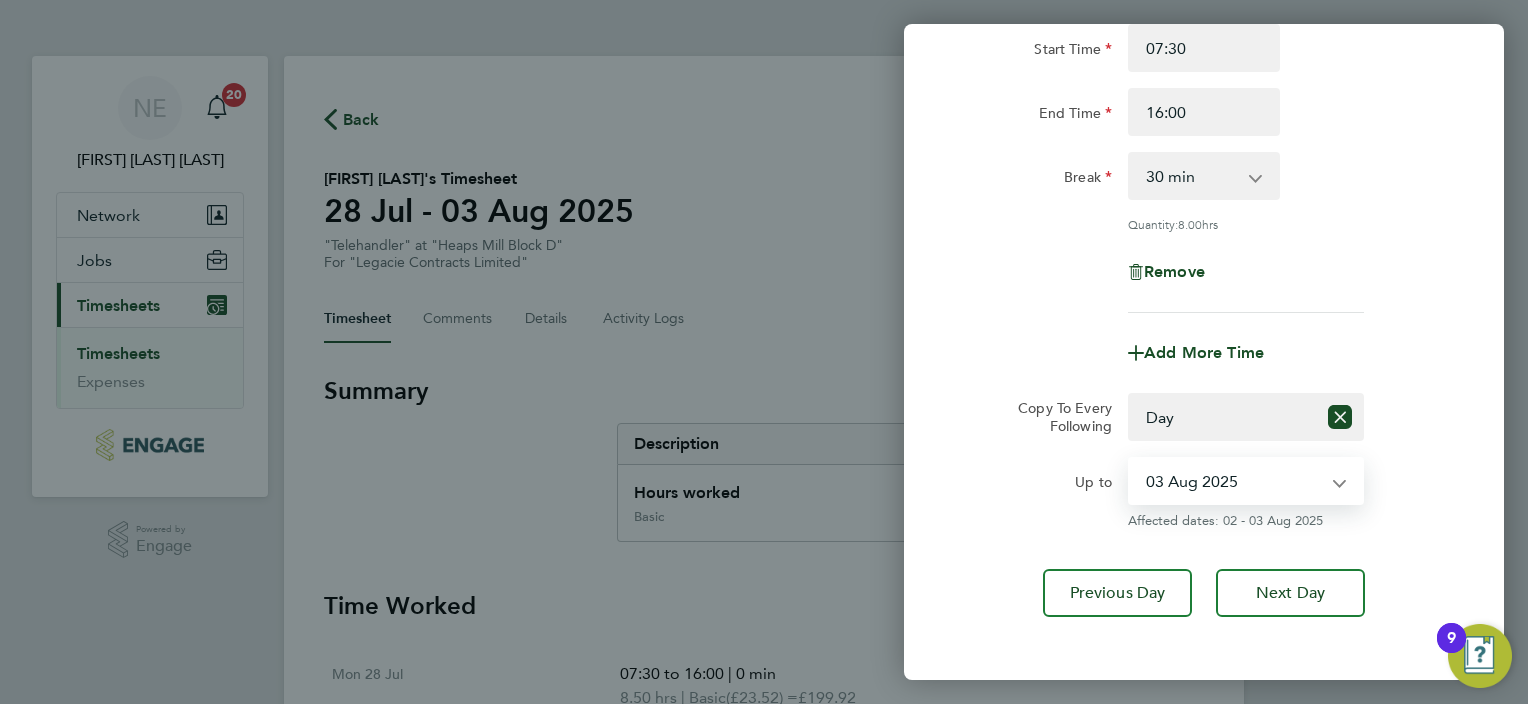 click on "02 Aug 2025   03 Aug 2025" at bounding box center (1234, 481) 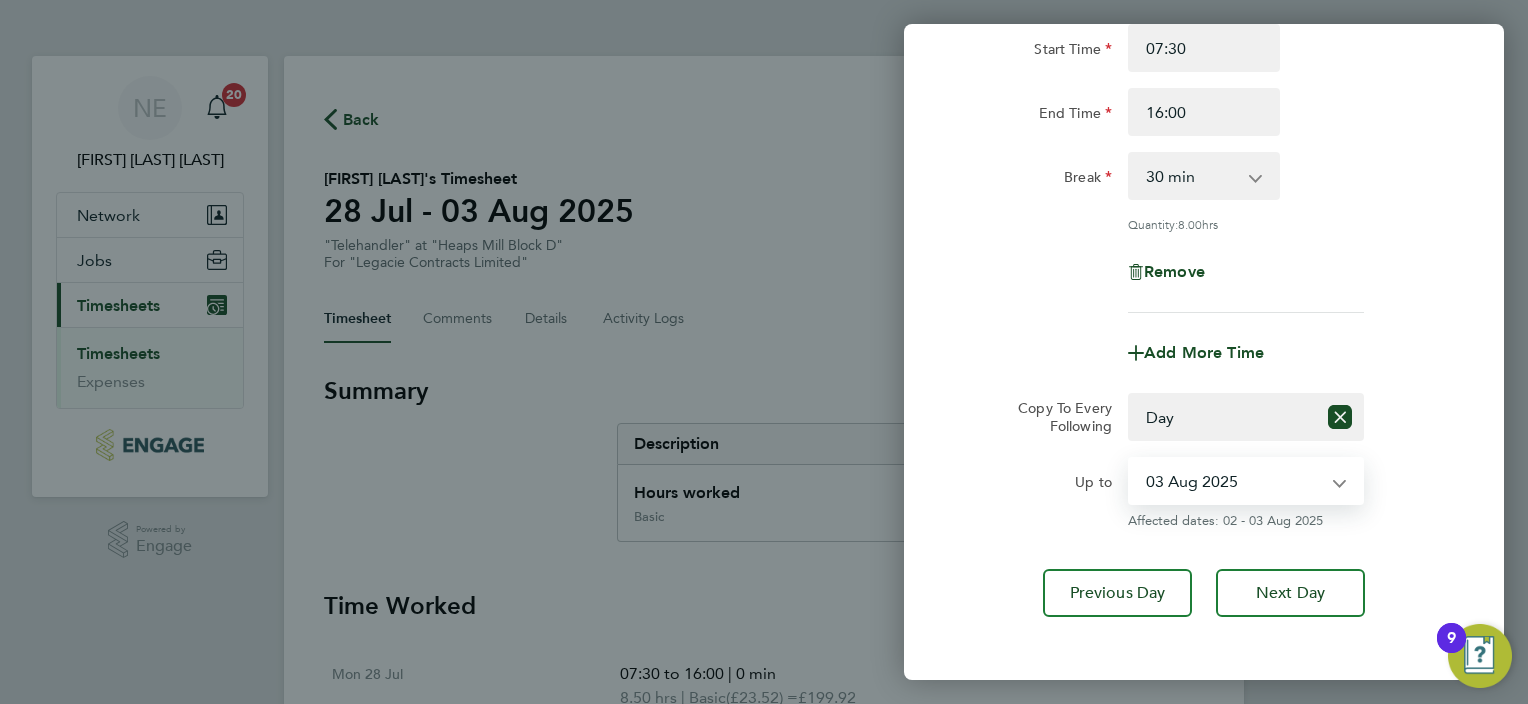 click on "Rate  Basic
Start Time 07:30 End Time 16:00 Break  0 min   15 min   30 min   45 min   60 min   75 min   90 min
Quantity:  8.00  hrs
Remove
Add More Time  Copy To Every Following  Select days   Day   Weekend (Sat-Sun)   Saturday   Sunday
Up to  02 Aug 2025   03 Aug 2025
Affected dates: 02 - 03 Aug 2025   Previous Day   Next Day" 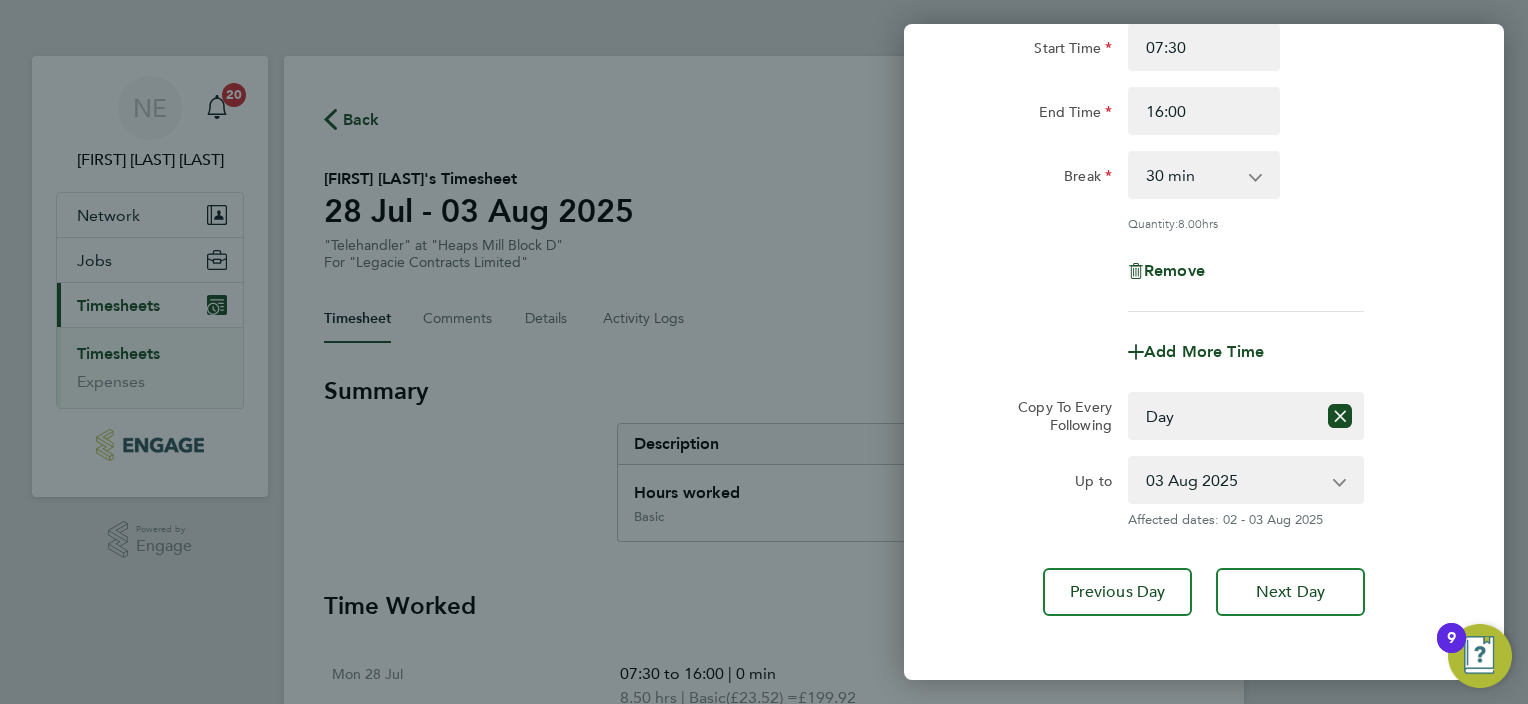 scroll, scrollTop: 0, scrollLeft: 0, axis: both 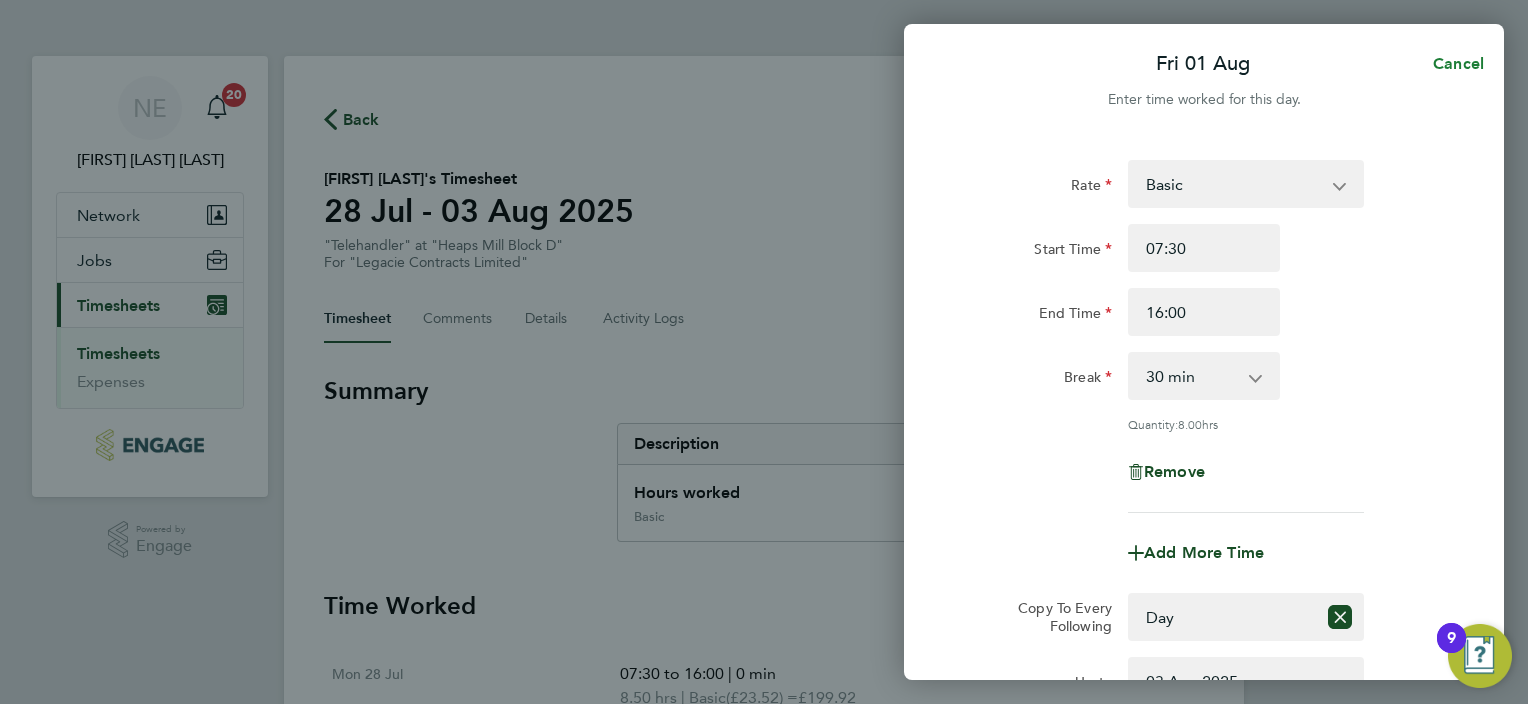 click on "Cancel" 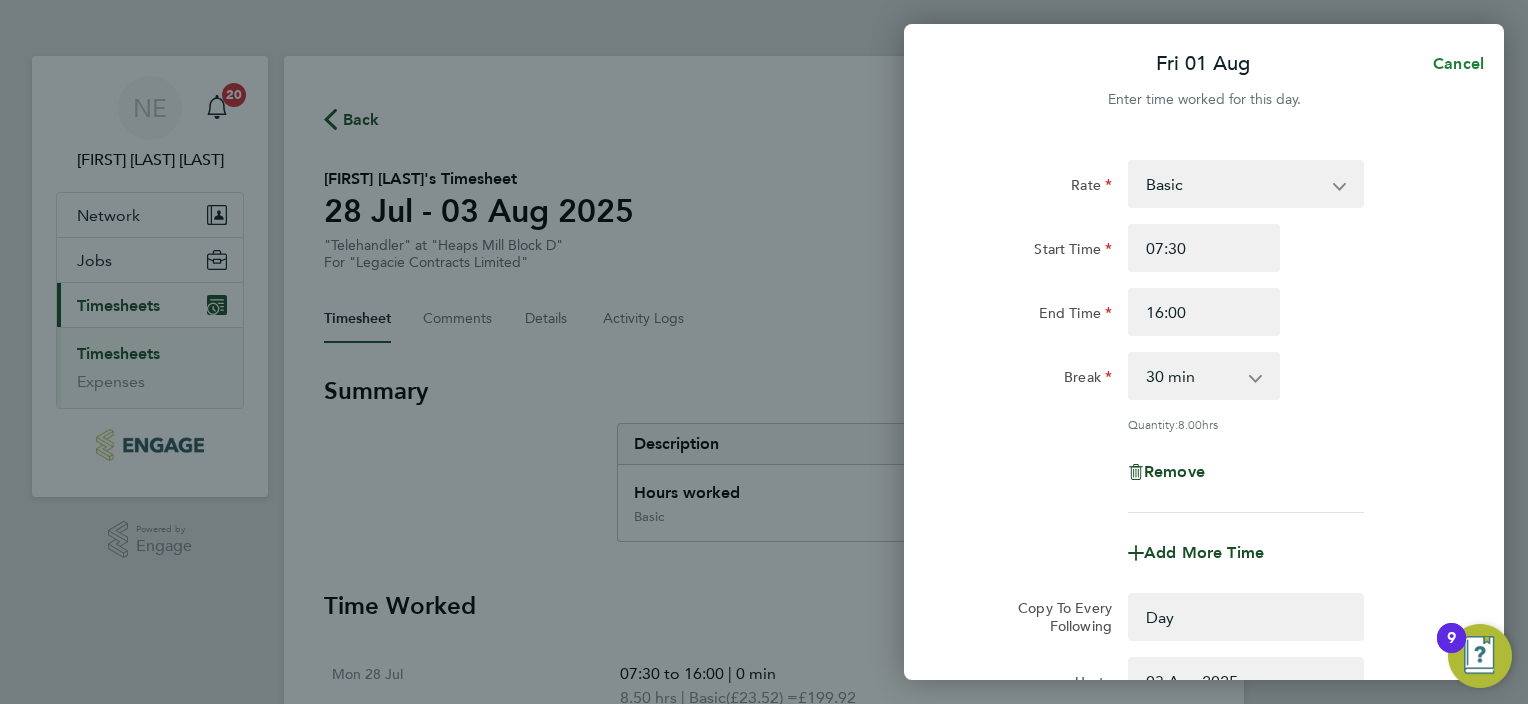 select on "0: null" 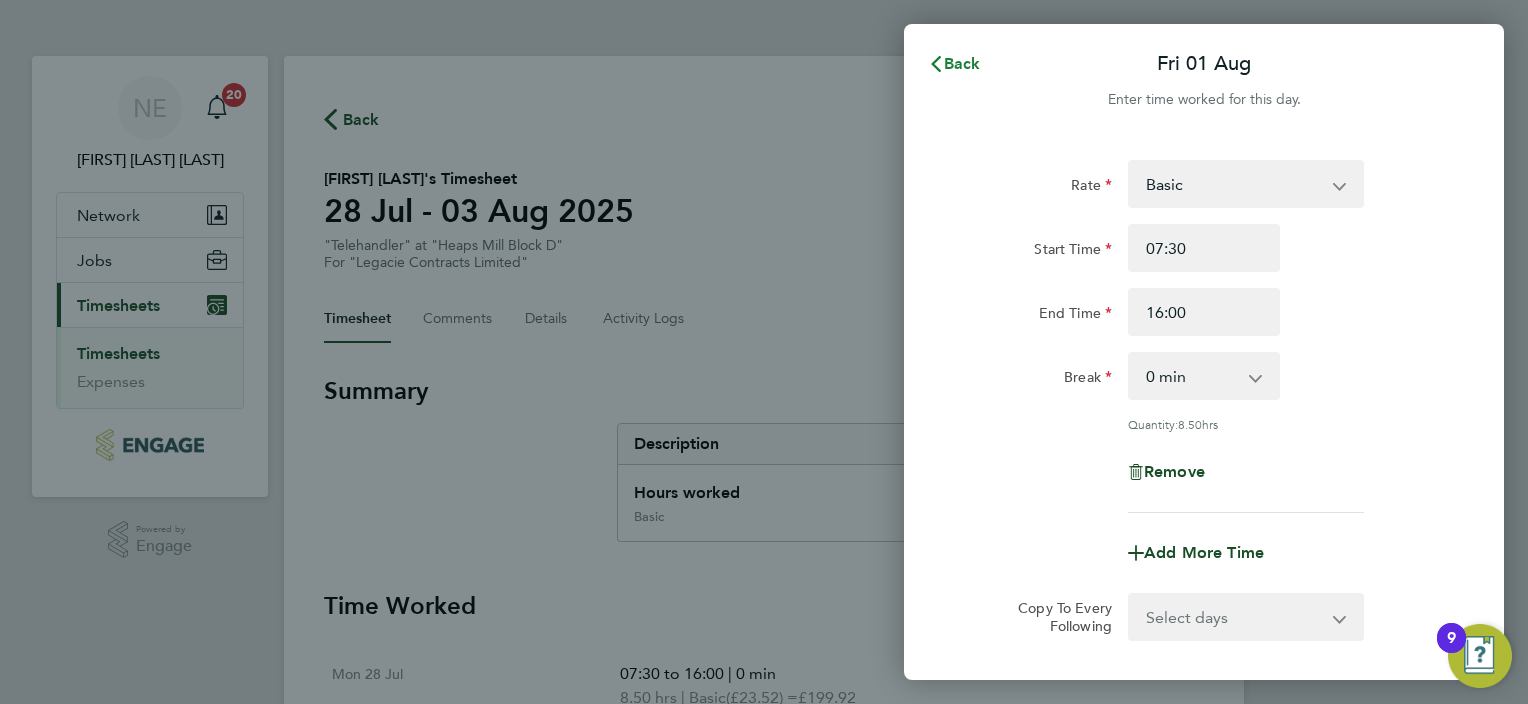 click on "Back" 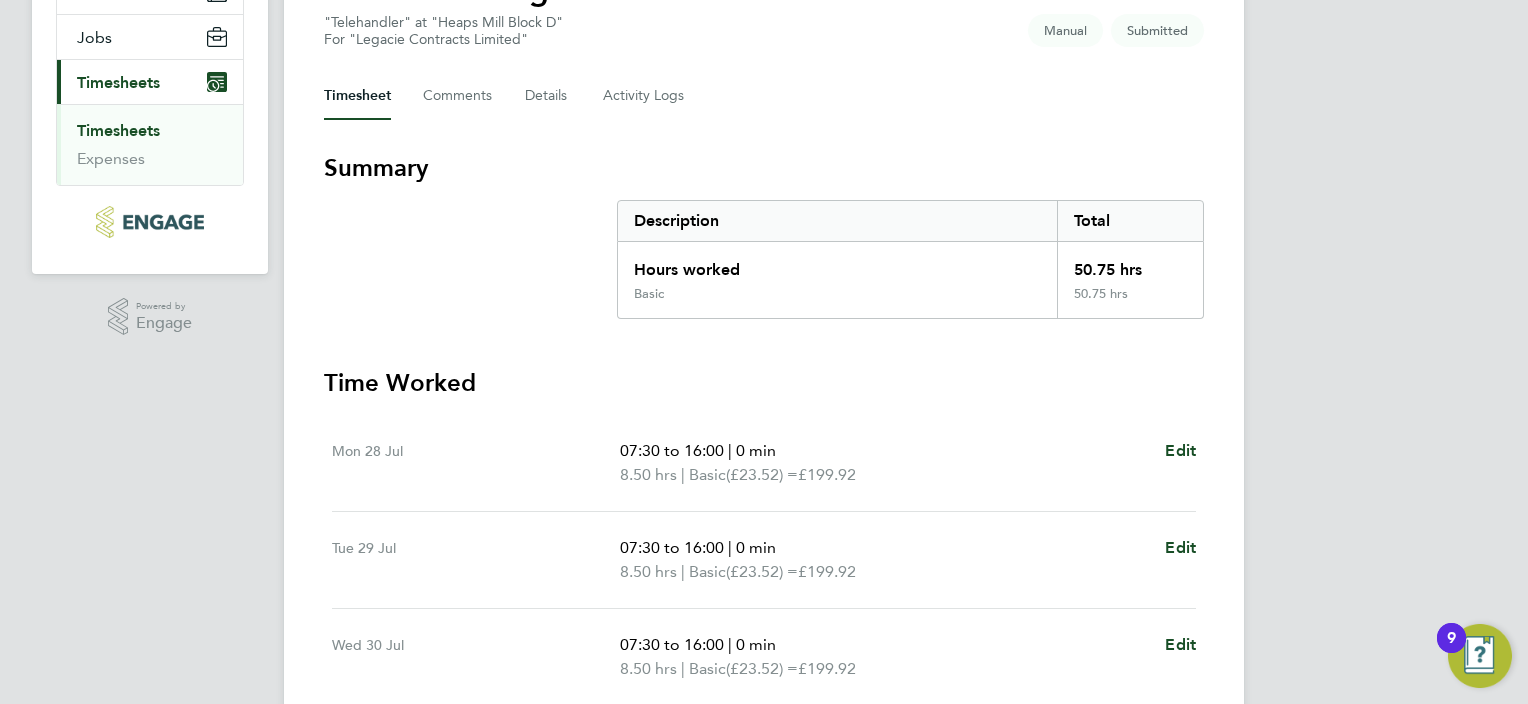 scroll, scrollTop: 300, scrollLeft: 0, axis: vertical 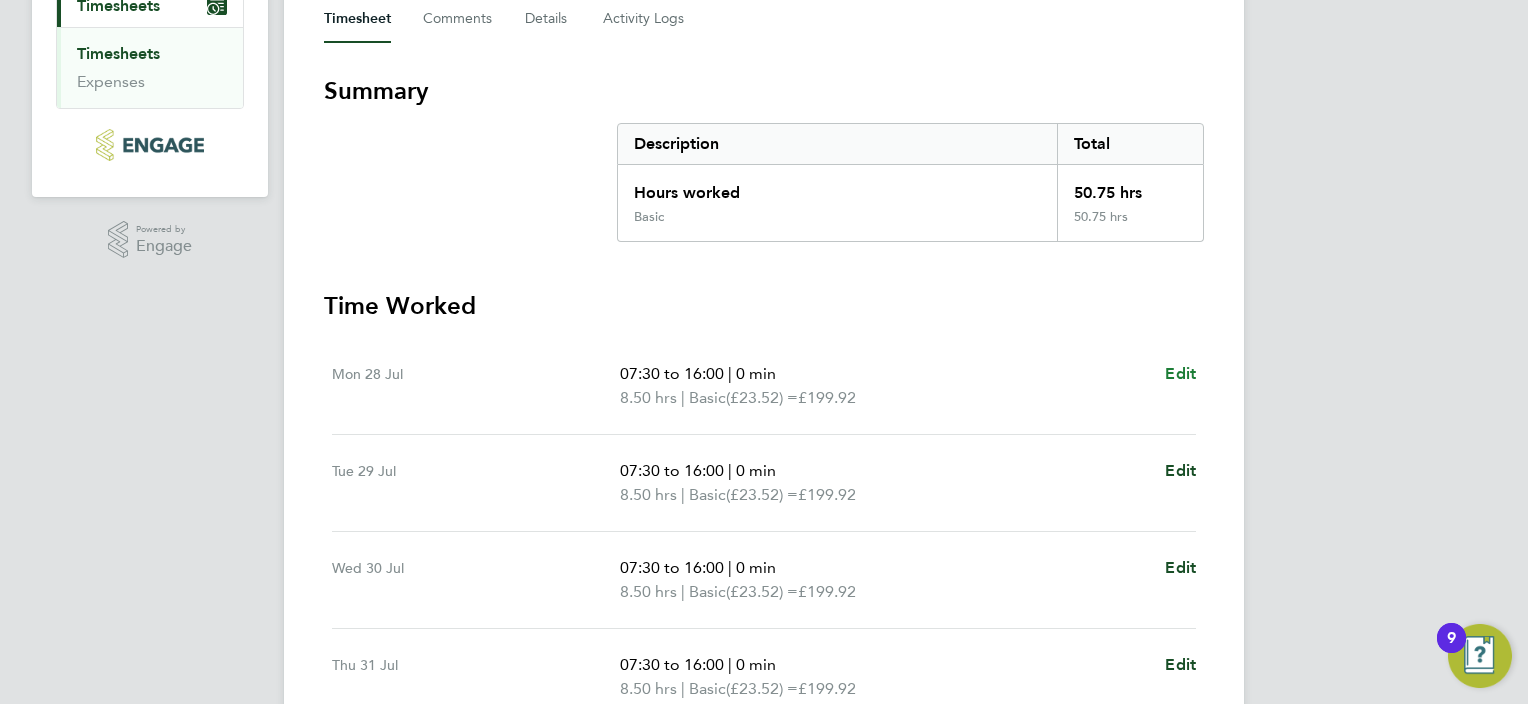 click on "Edit" at bounding box center (1180, 373) 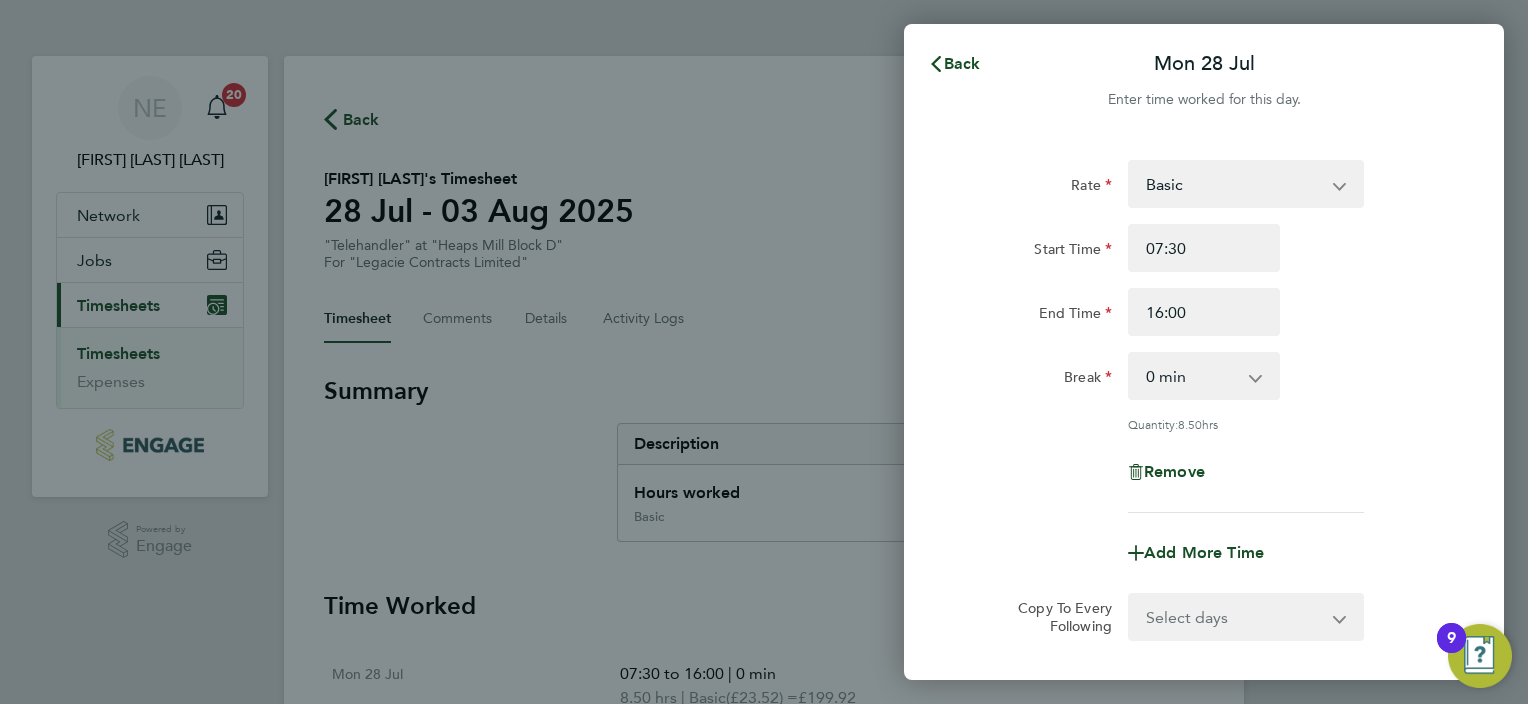 scroll, scrollTop: 0, scrollLeft: 0, axis: both 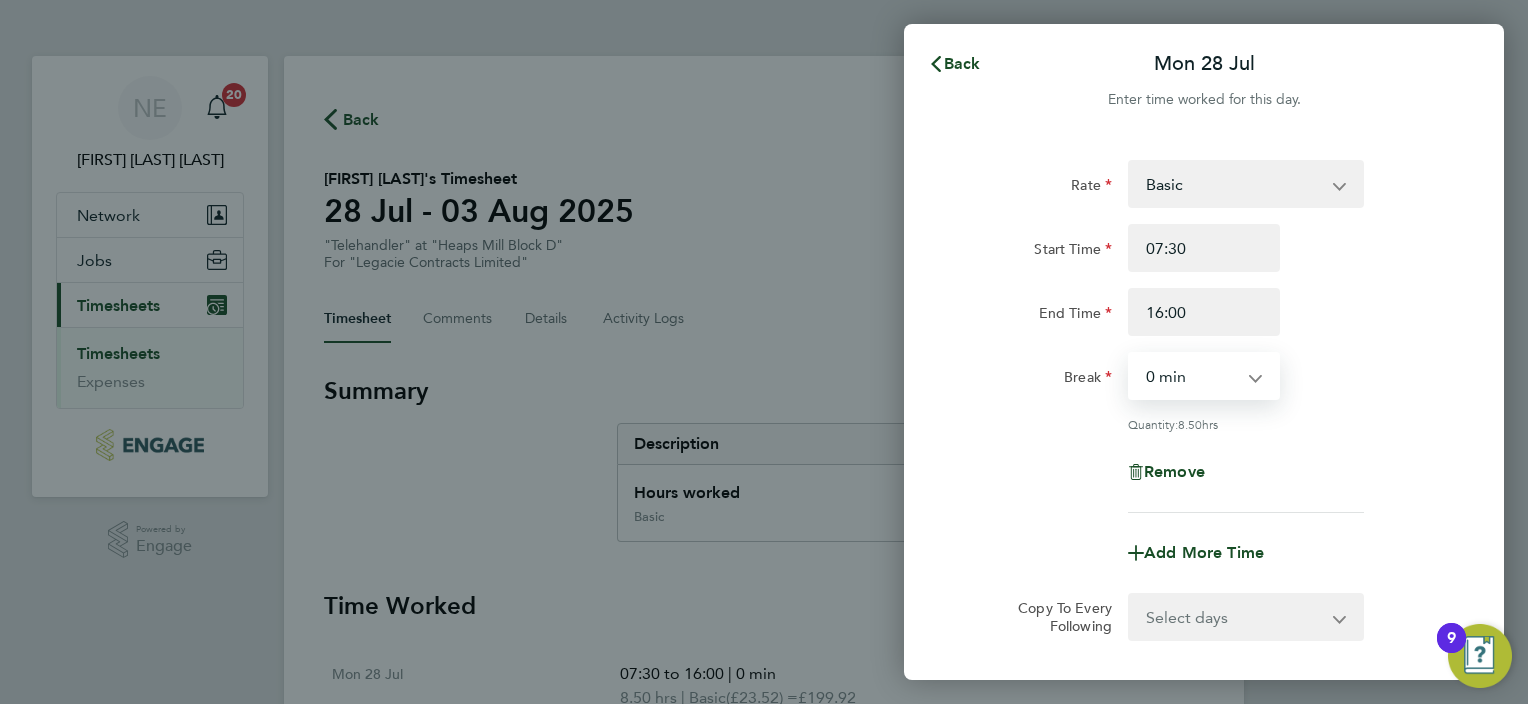 select on "30" 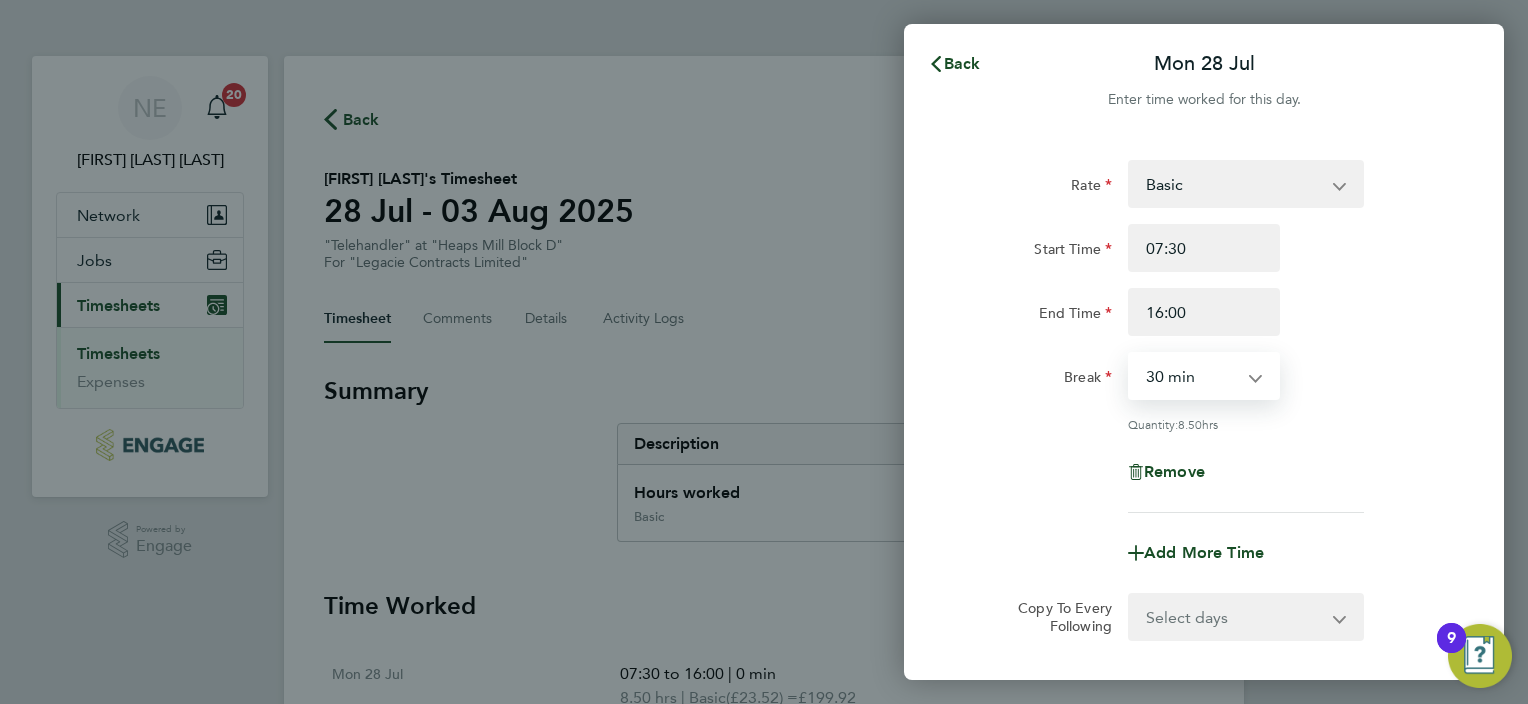 click on "0 min   15 min   30 min   45 min   60 min   75 min   90 min" at bounding box center (1192, 376) 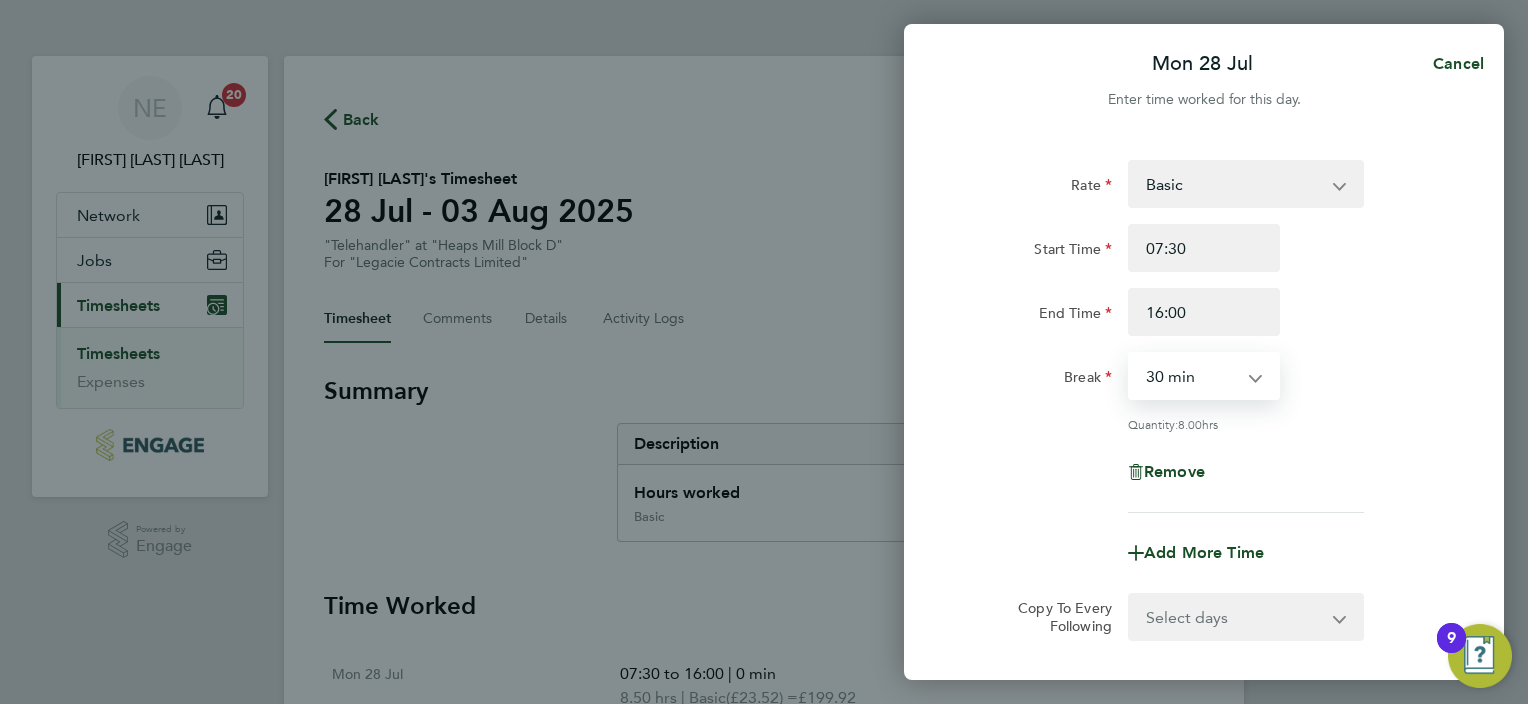 click on "Quantity:  8.00  hrs" 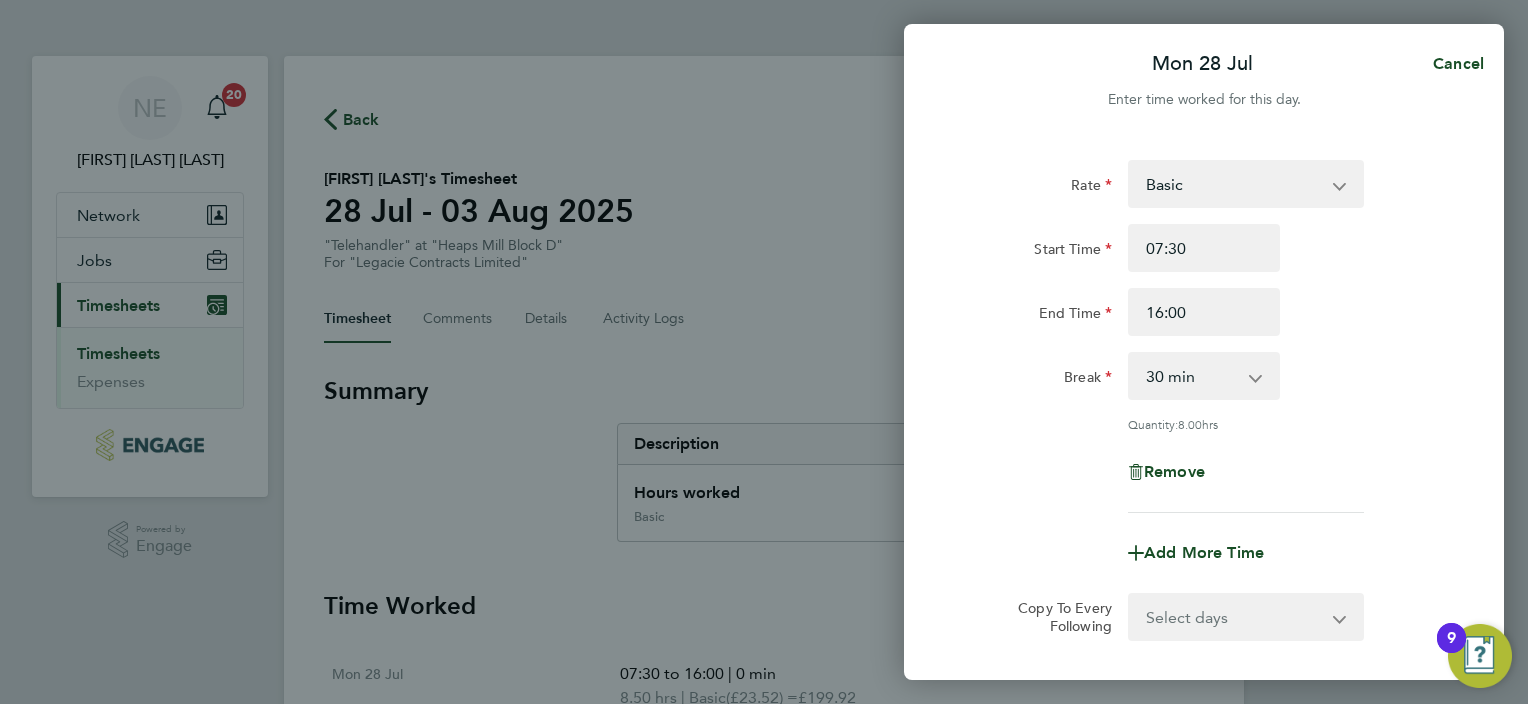 scroll, scrollTop: 198, scrollLeft: 0, axis: vertical 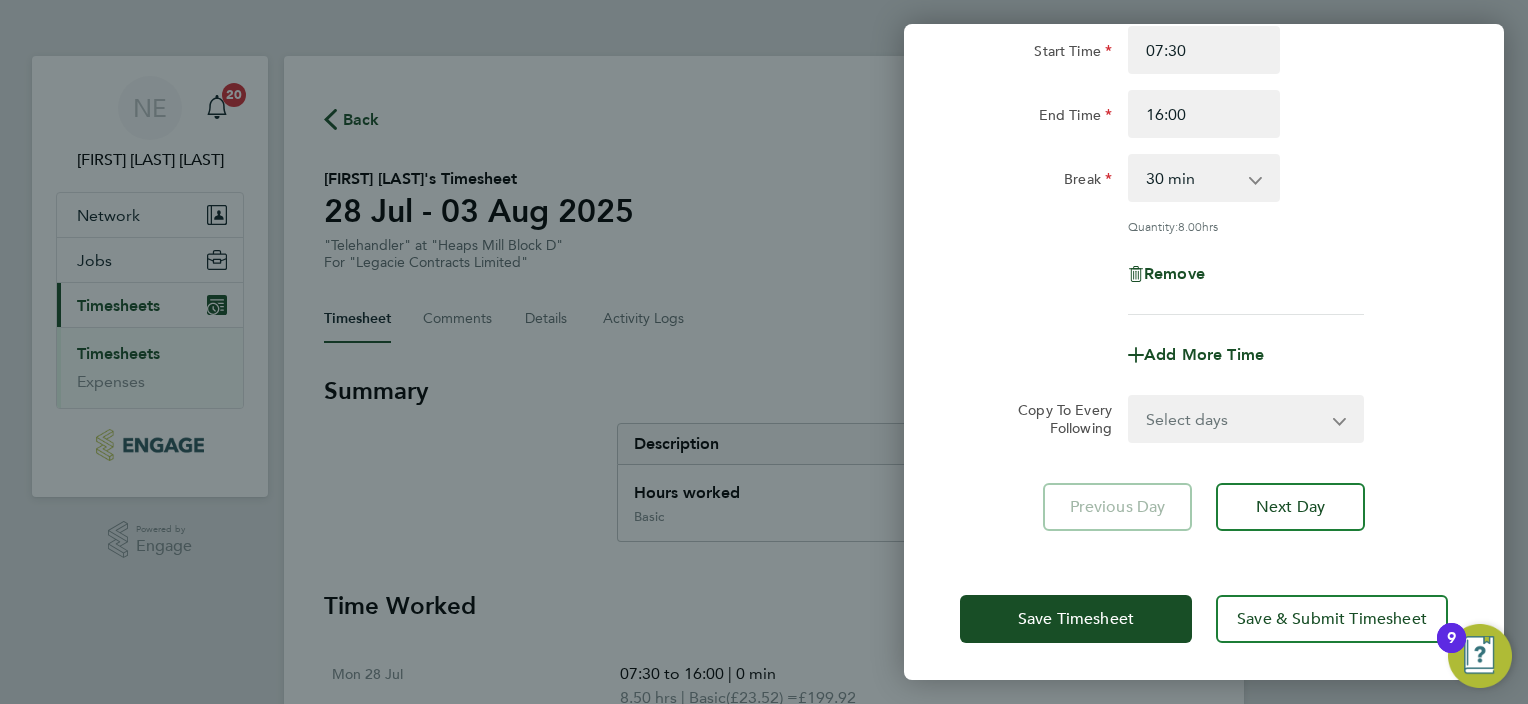 click on "Select days   Day   Weekday (Mon-Fri)   Weekend (Sat-Sun)   Tuesday   Wednesday   Thursday   Friday   Saturday   Sunday" at bounding box center [1235, 419] 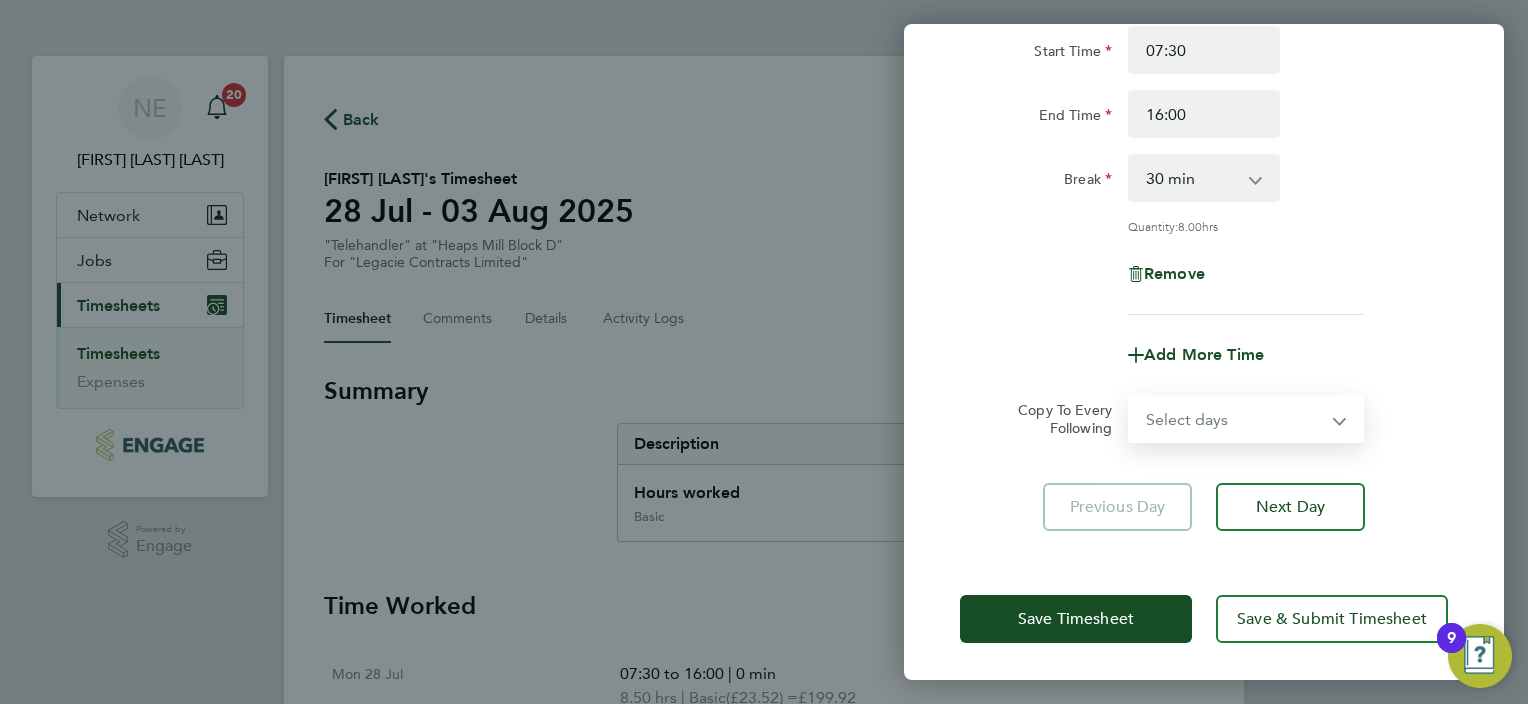select on "WEEKDAY" 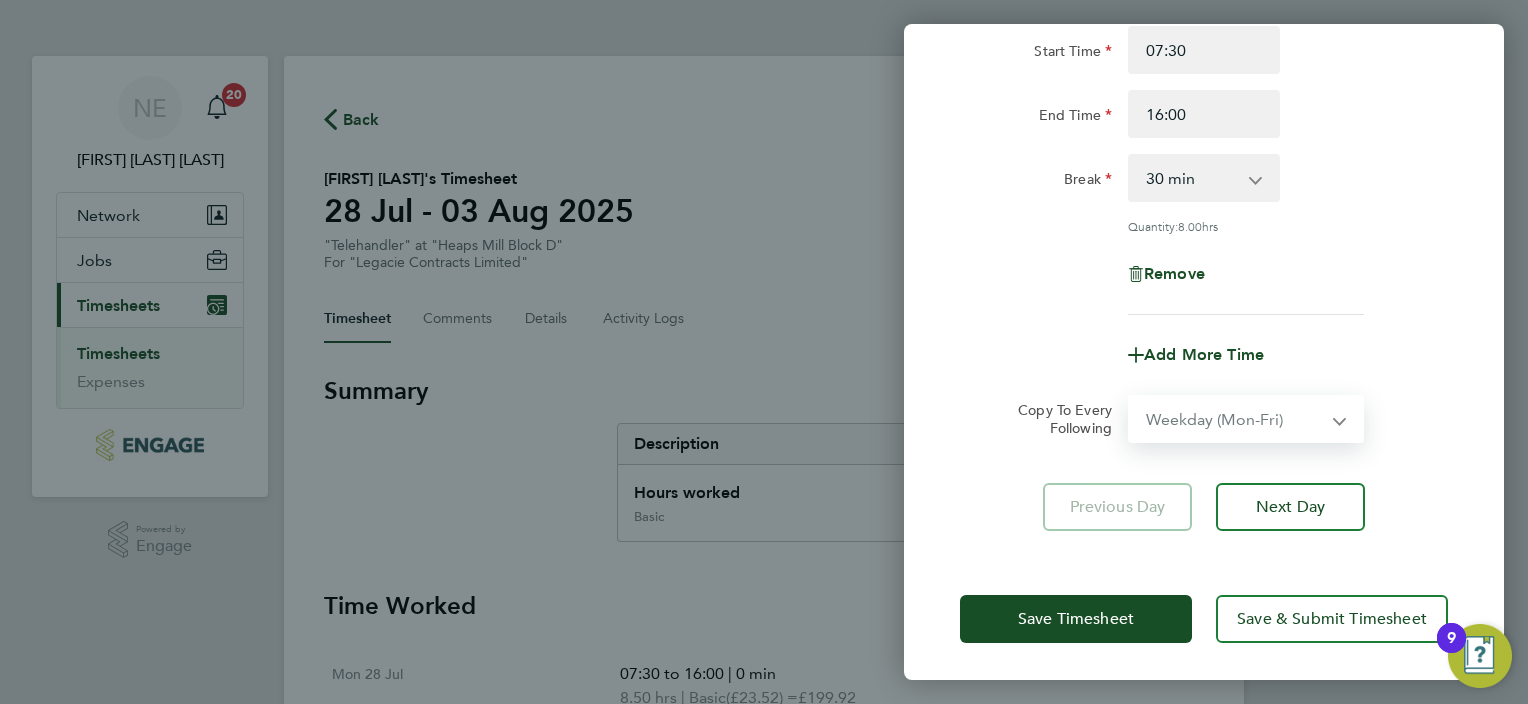 click on "Select days   Day   Weekday (Mon-Fri)   Weekend (Sat-Sun)   Tuesday   Wednesday   Thursday   Friday   Saturday   Sunday" at bounding box center [1235, 419] 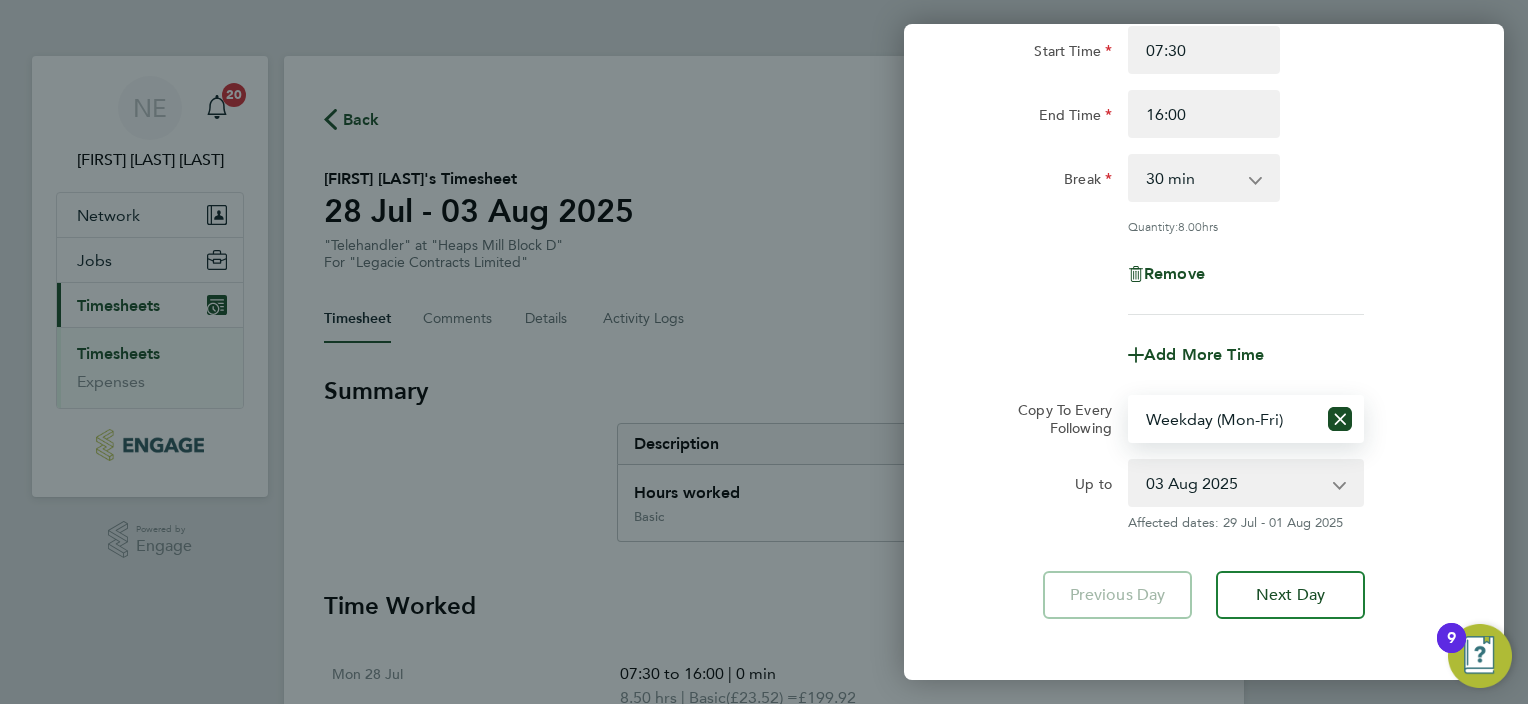 click on "Up to  29 Jul 2025   30 Jul 2025   31 Jul 2025   01 Aug 2025   02 Aug 2025   03 Aug 2025
Affected dates: 29 Jul - 01 Aug 2025" 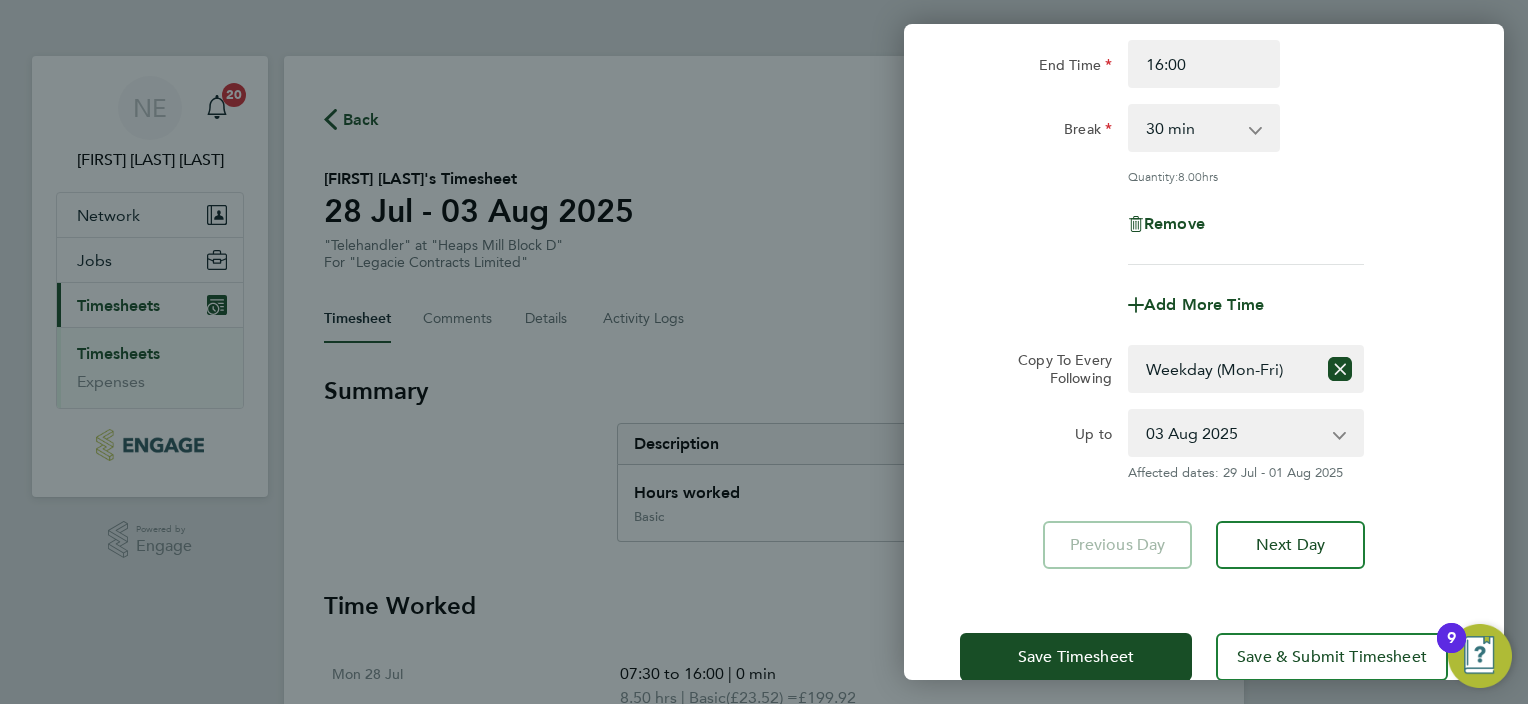 scroll, scrollTop: 286, scrollLeft: 0, axis: vertical 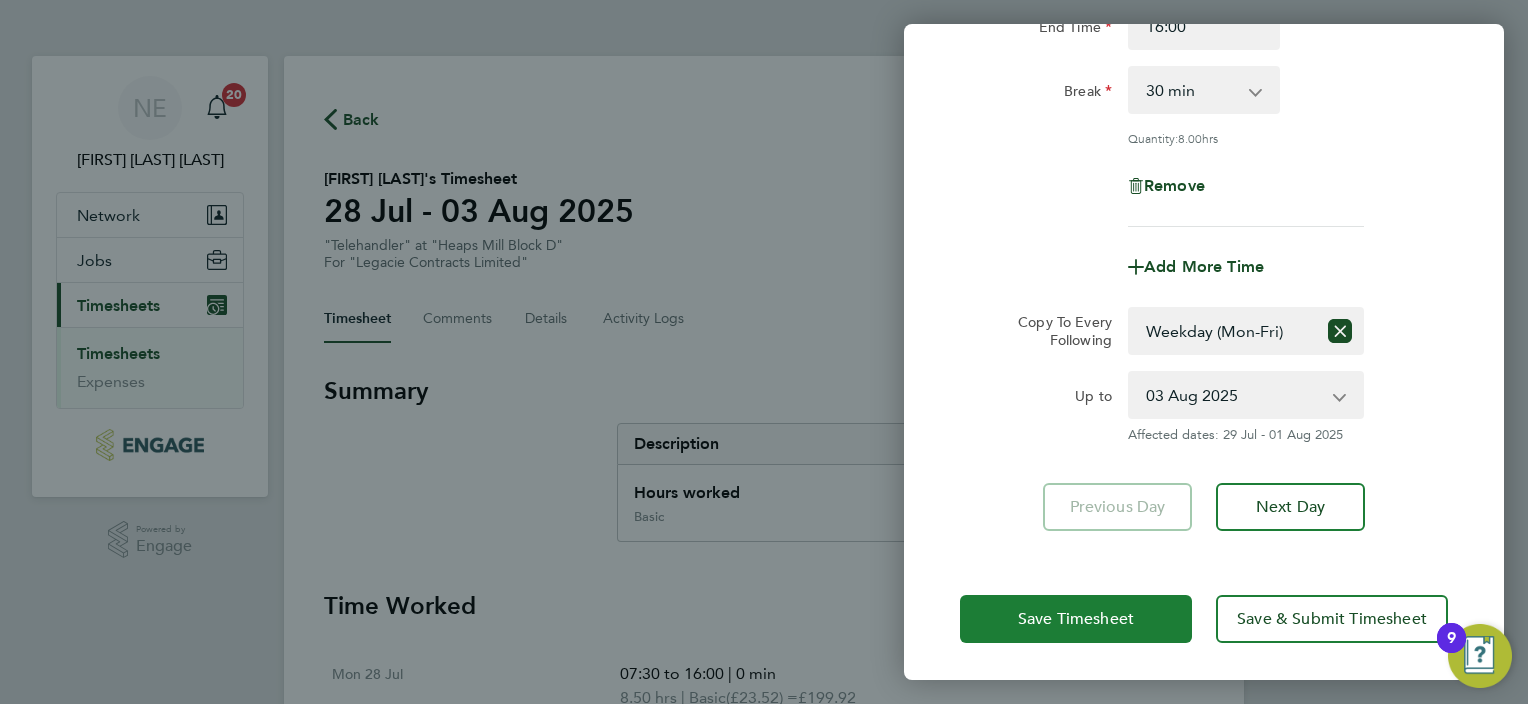 click on "Save Timesheet" 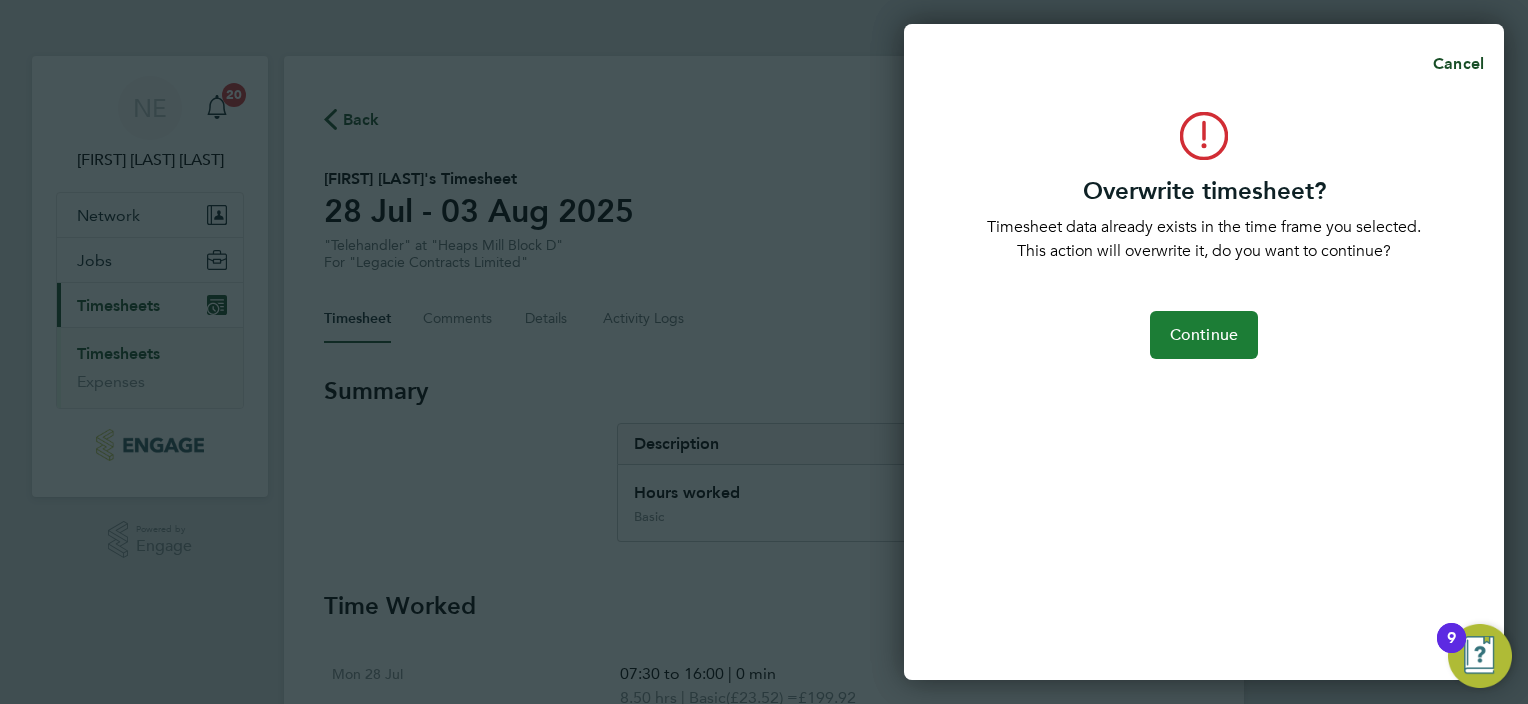 click on "Continue" 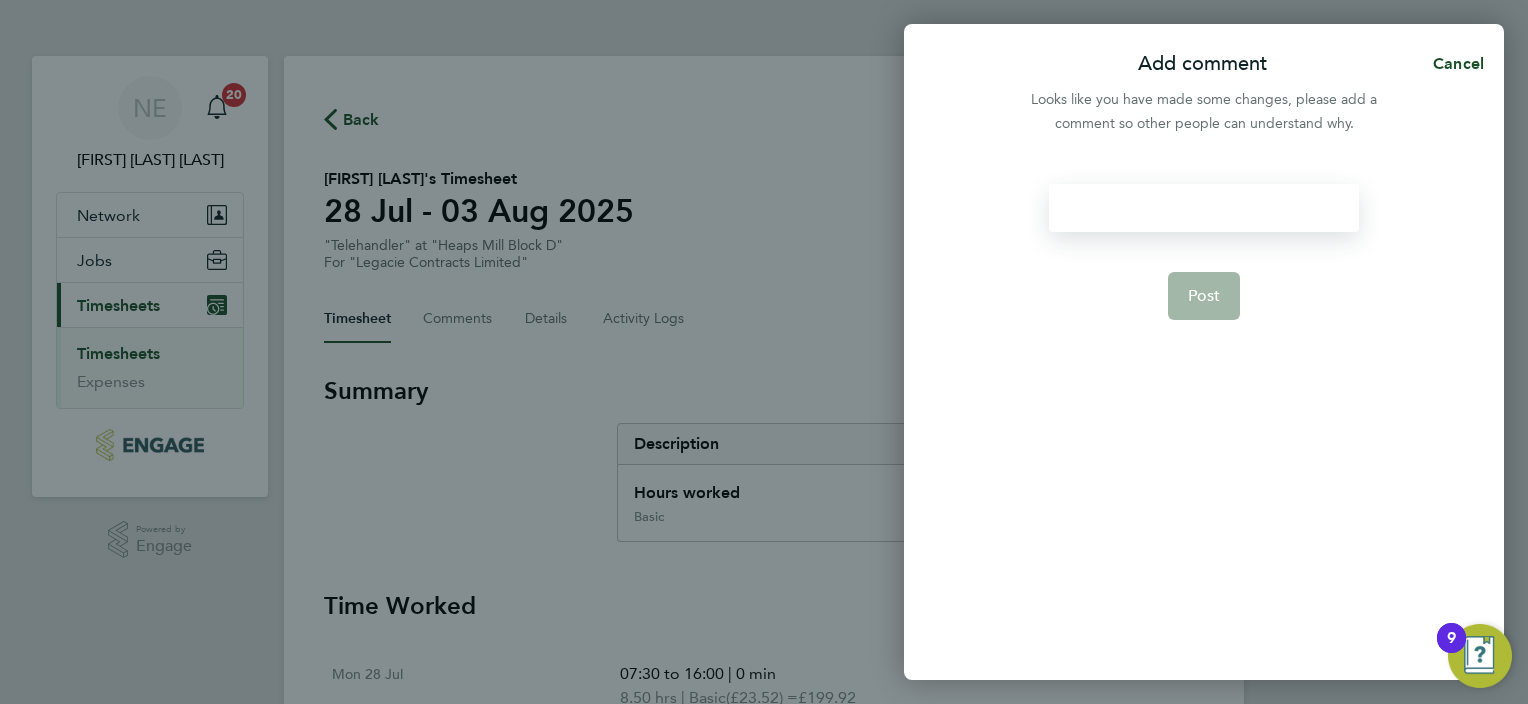 click at bounding box center (1203, 208) 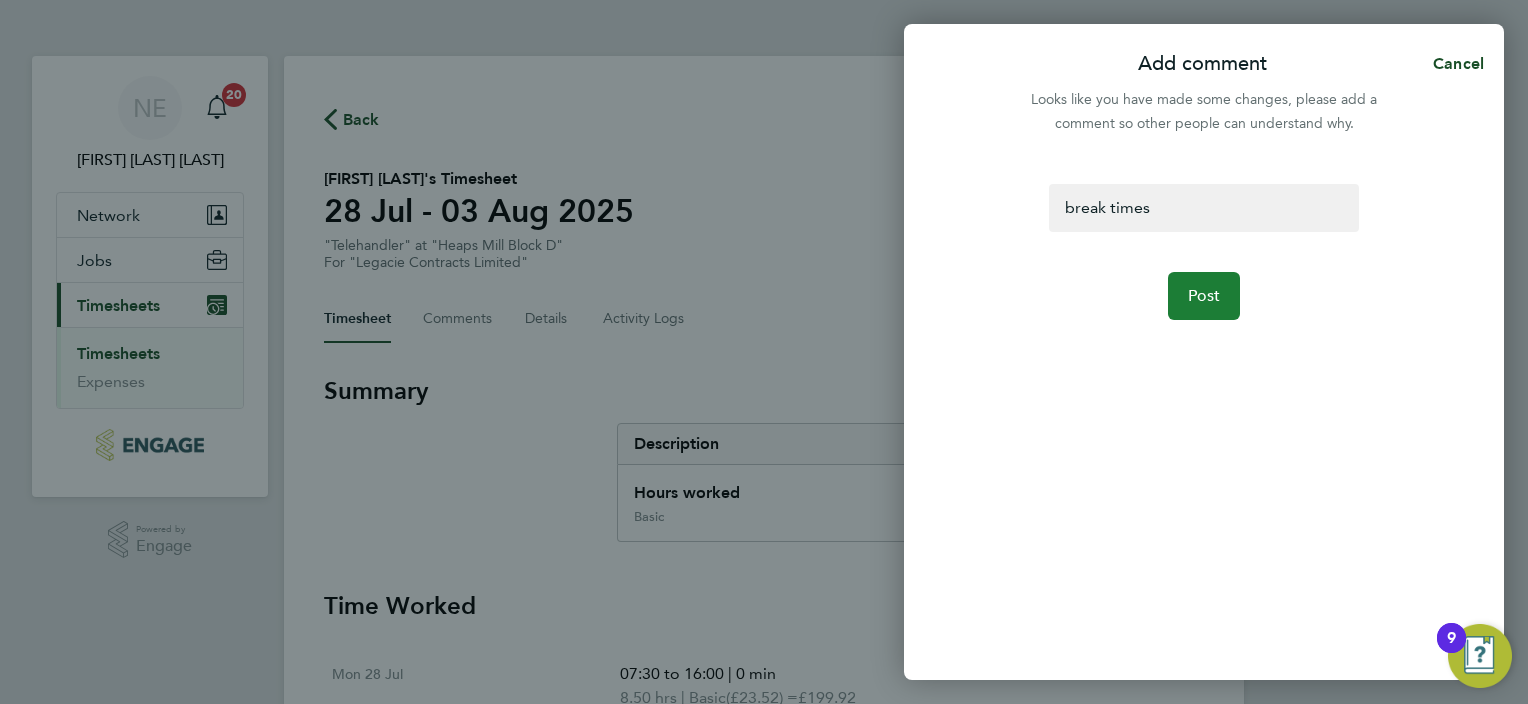 click on "Post" 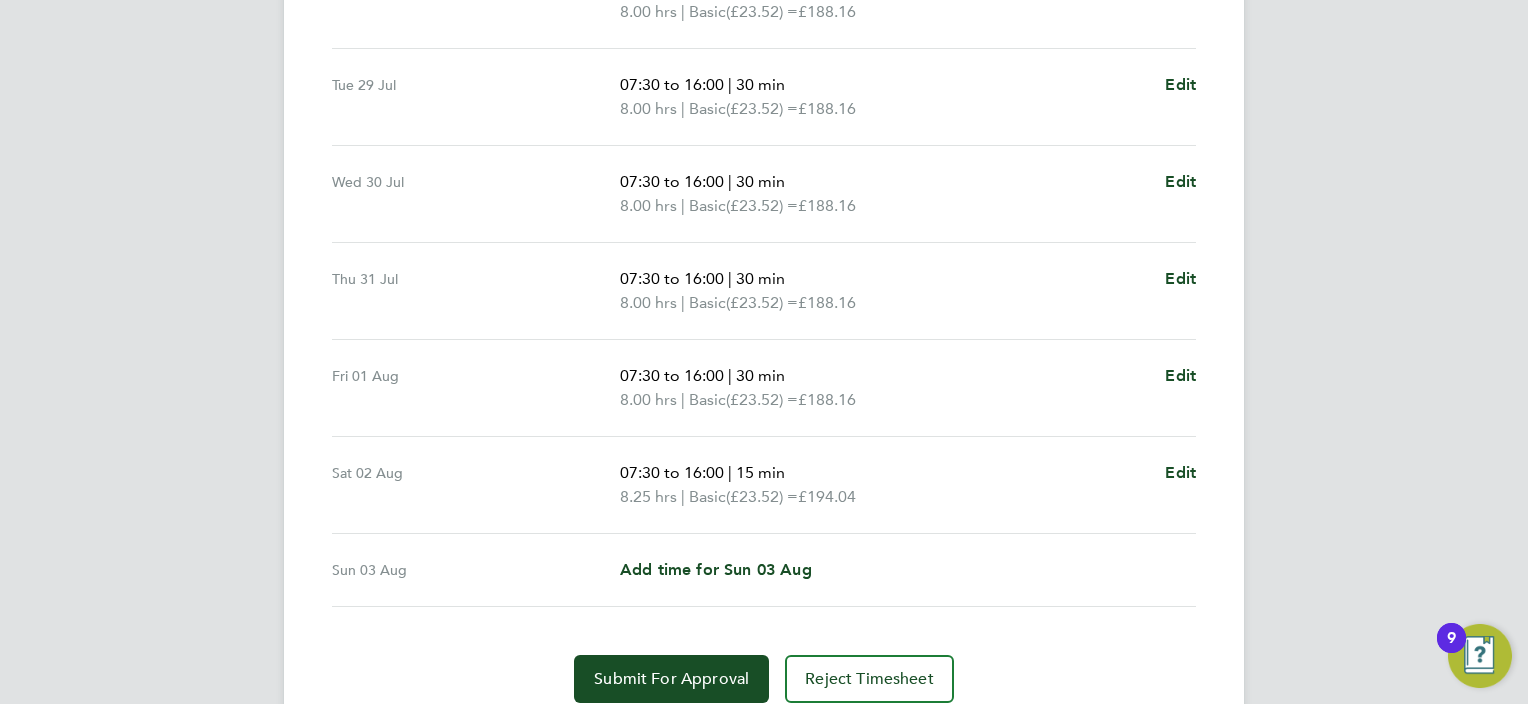 scroll, scrollTop: 700, scrollLeft: 0, axis: vertical 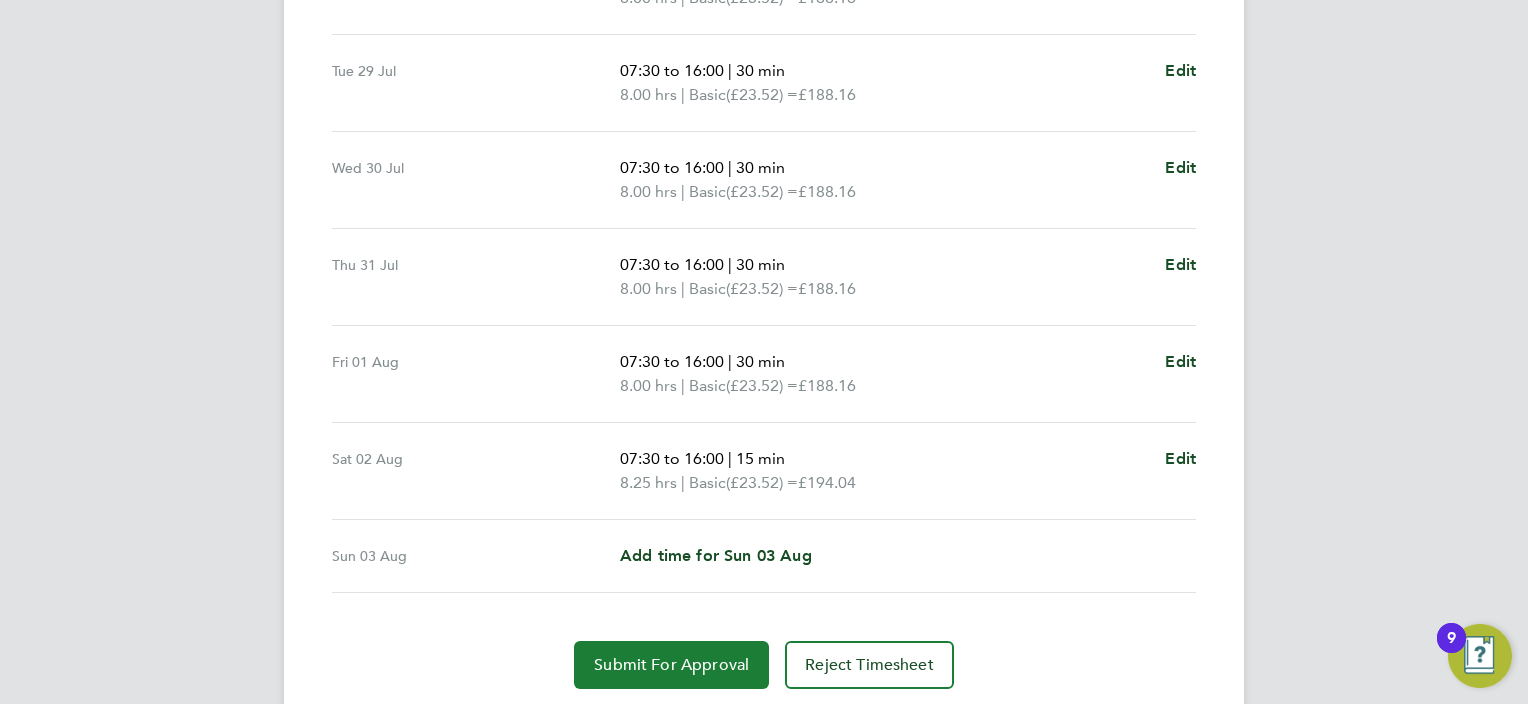 click on "Submit For Approval" 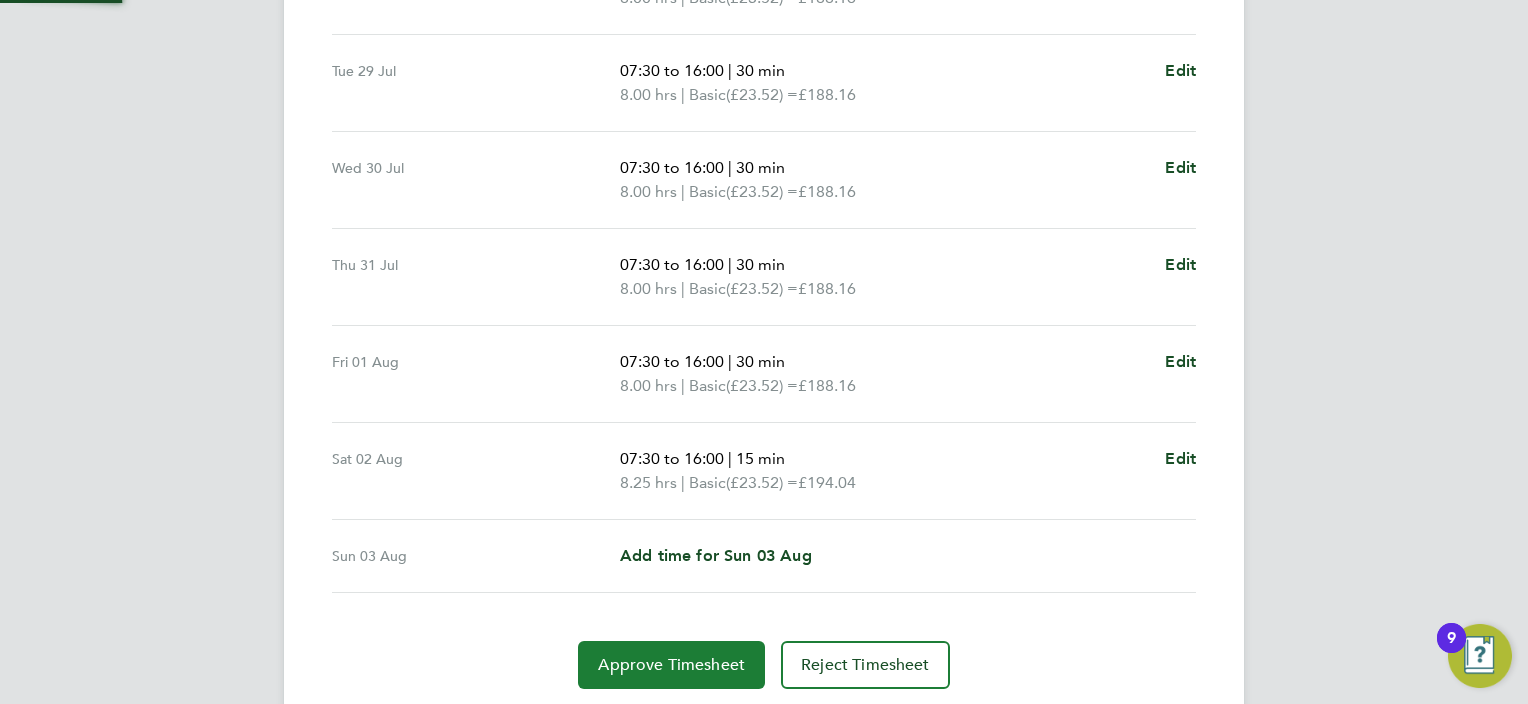 click on "Approve Timesheet" 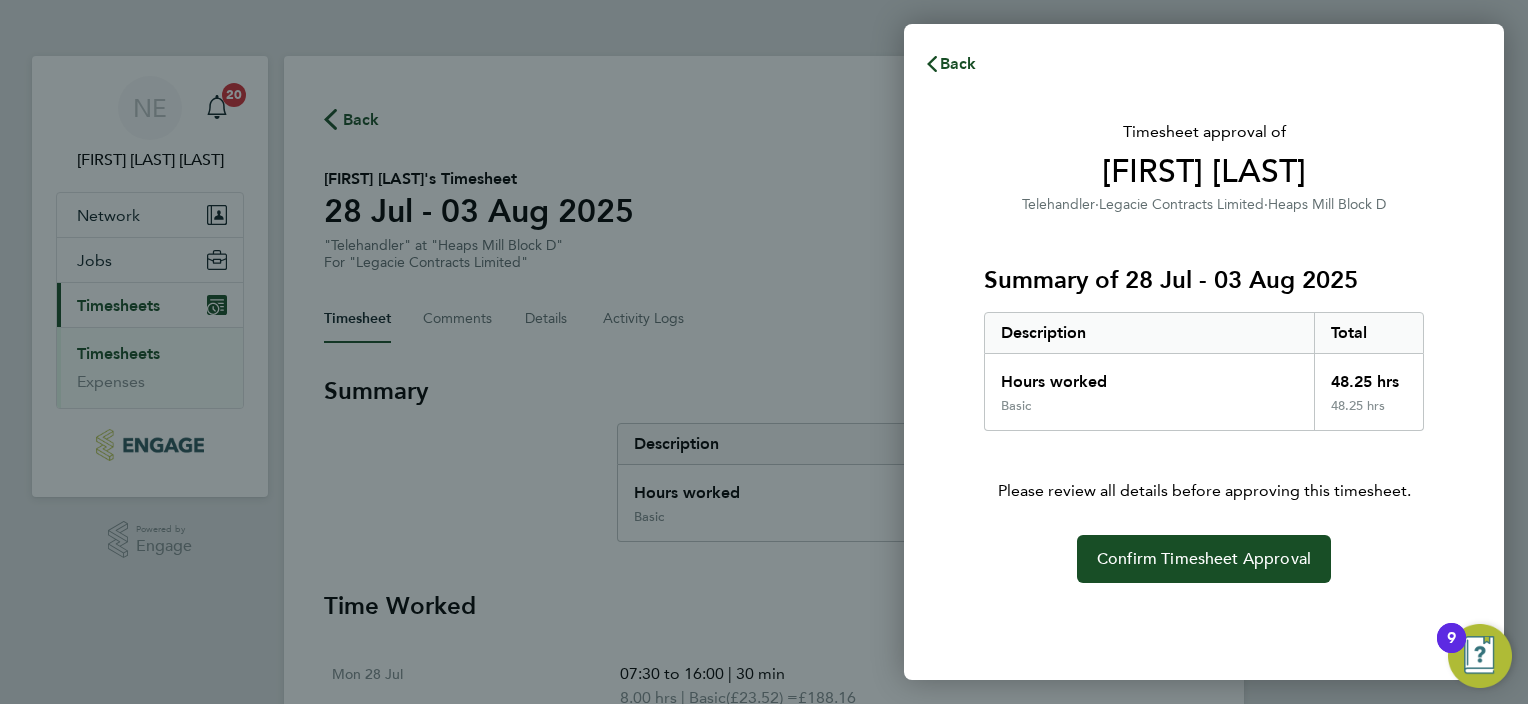 scroll, scrollTop: 0, scrollLeft: 0, axis: both 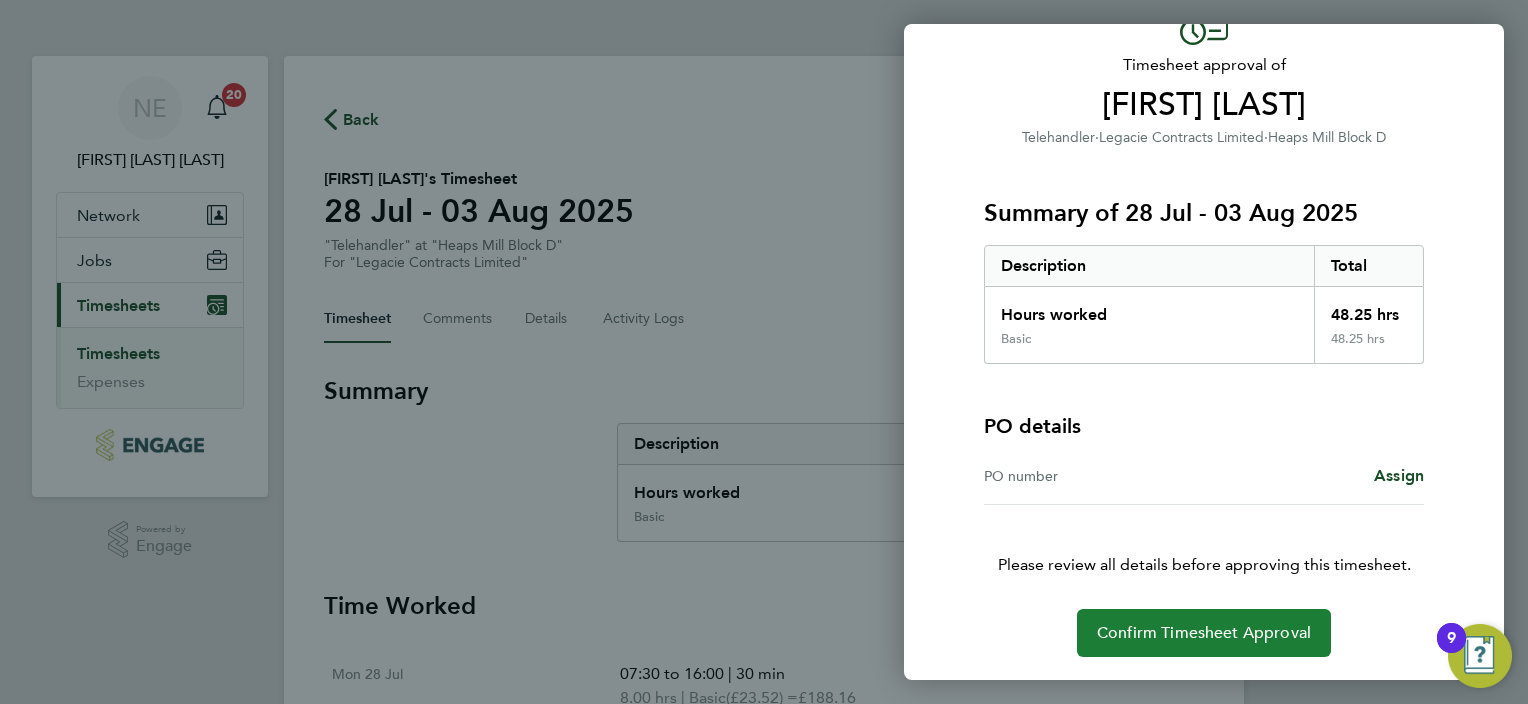 click on "Confirm Timesheet Approval" 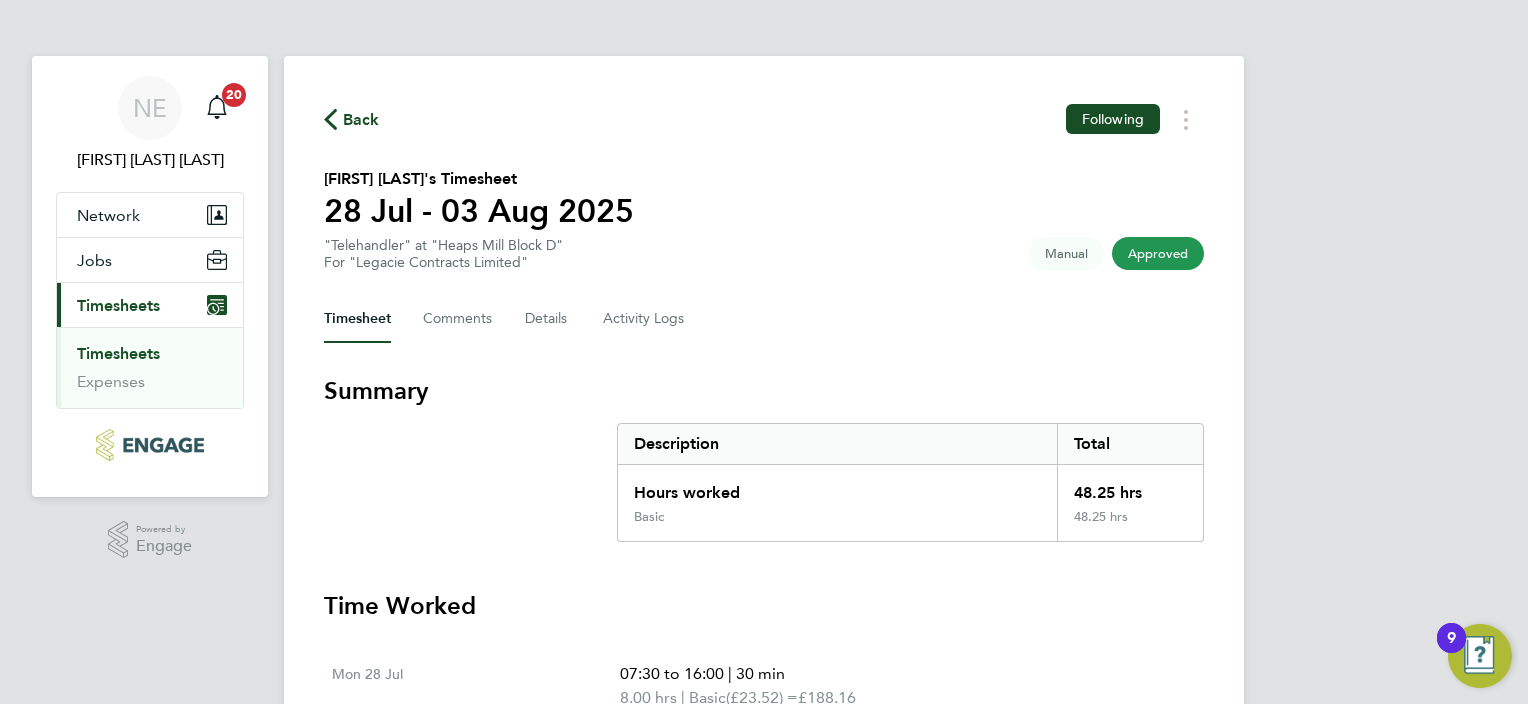click on "Timesheets" at bounding box center [118, 353] 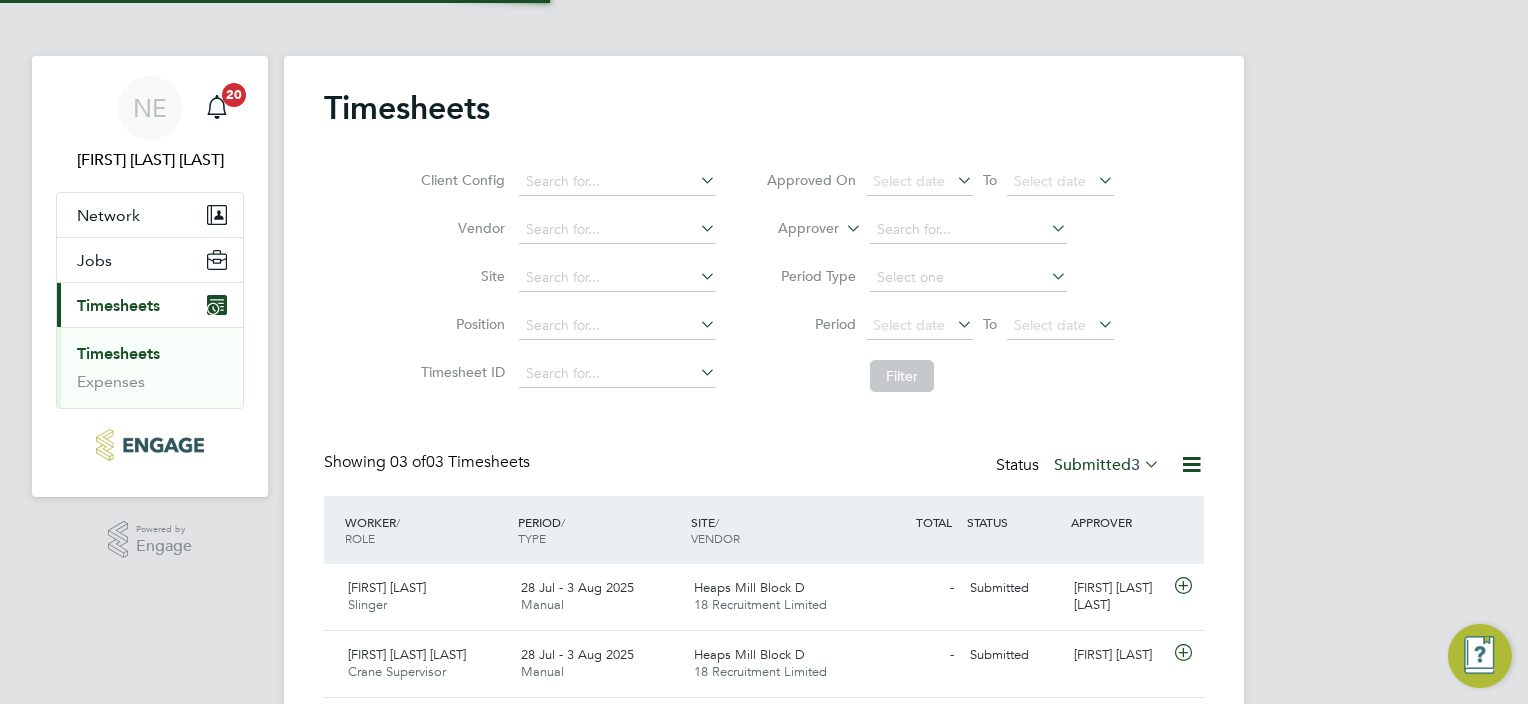 scroll, scrollTop: 9, scrollLeft: 10, axis: both 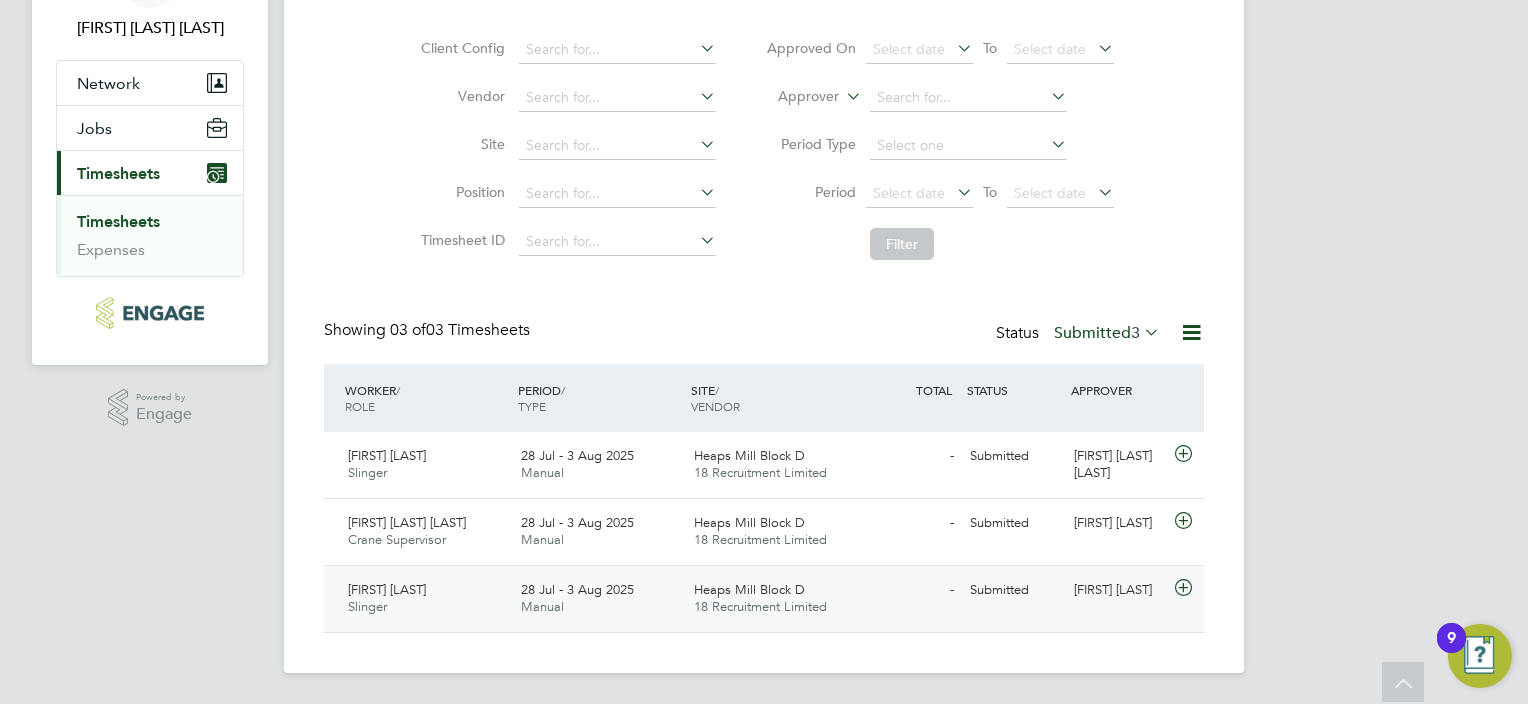 click on "28 Jul - 3 Aug 2025" 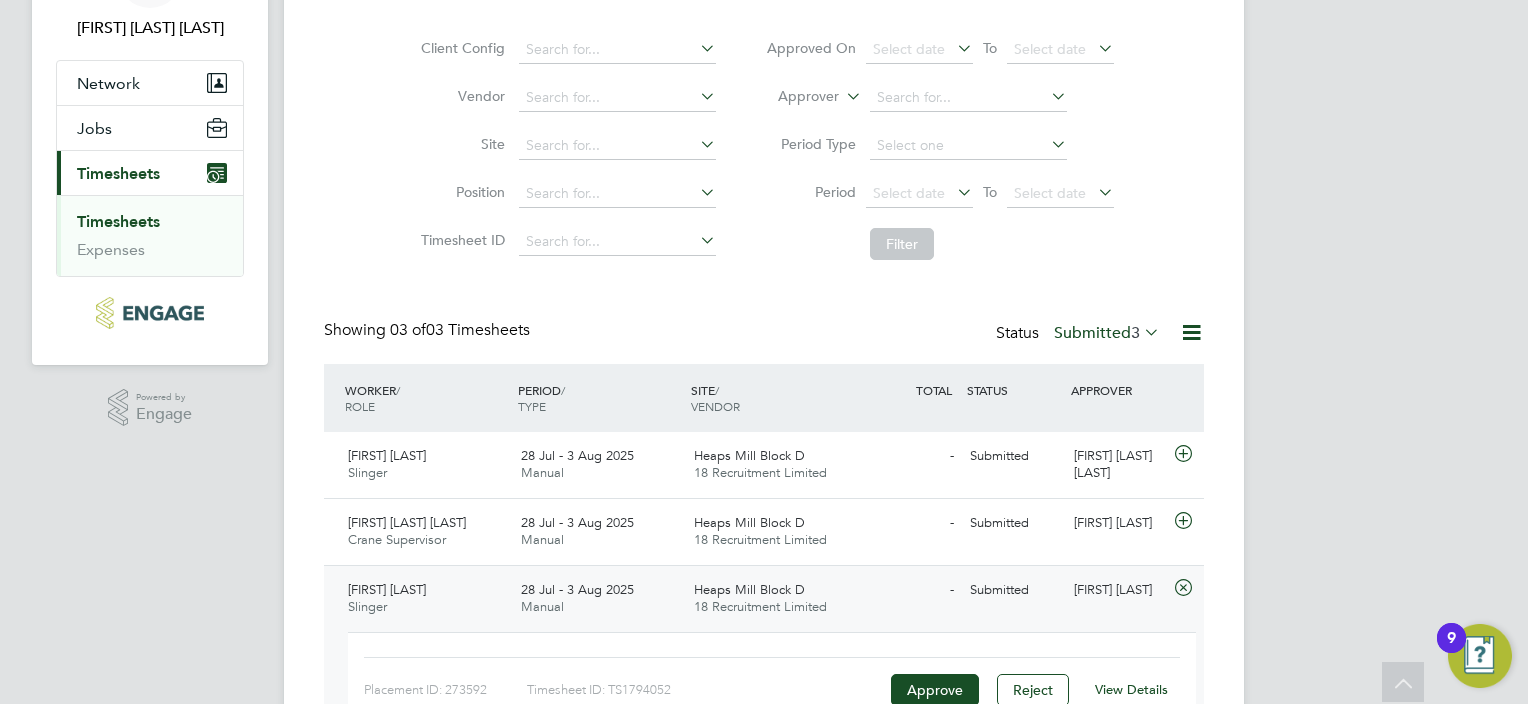 click on "View Details" 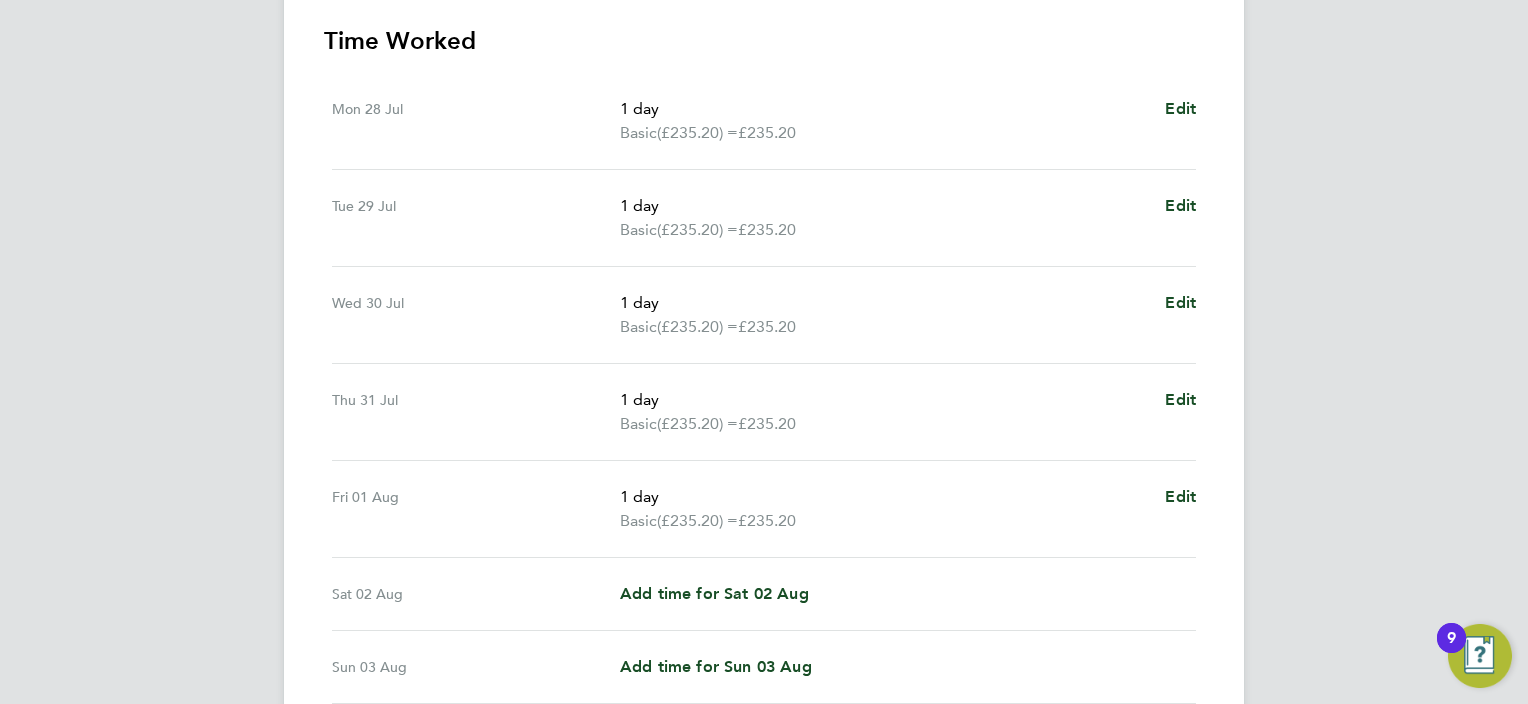 scroll, scrollTop: 700, scrollLeft: 0, axis: vertical 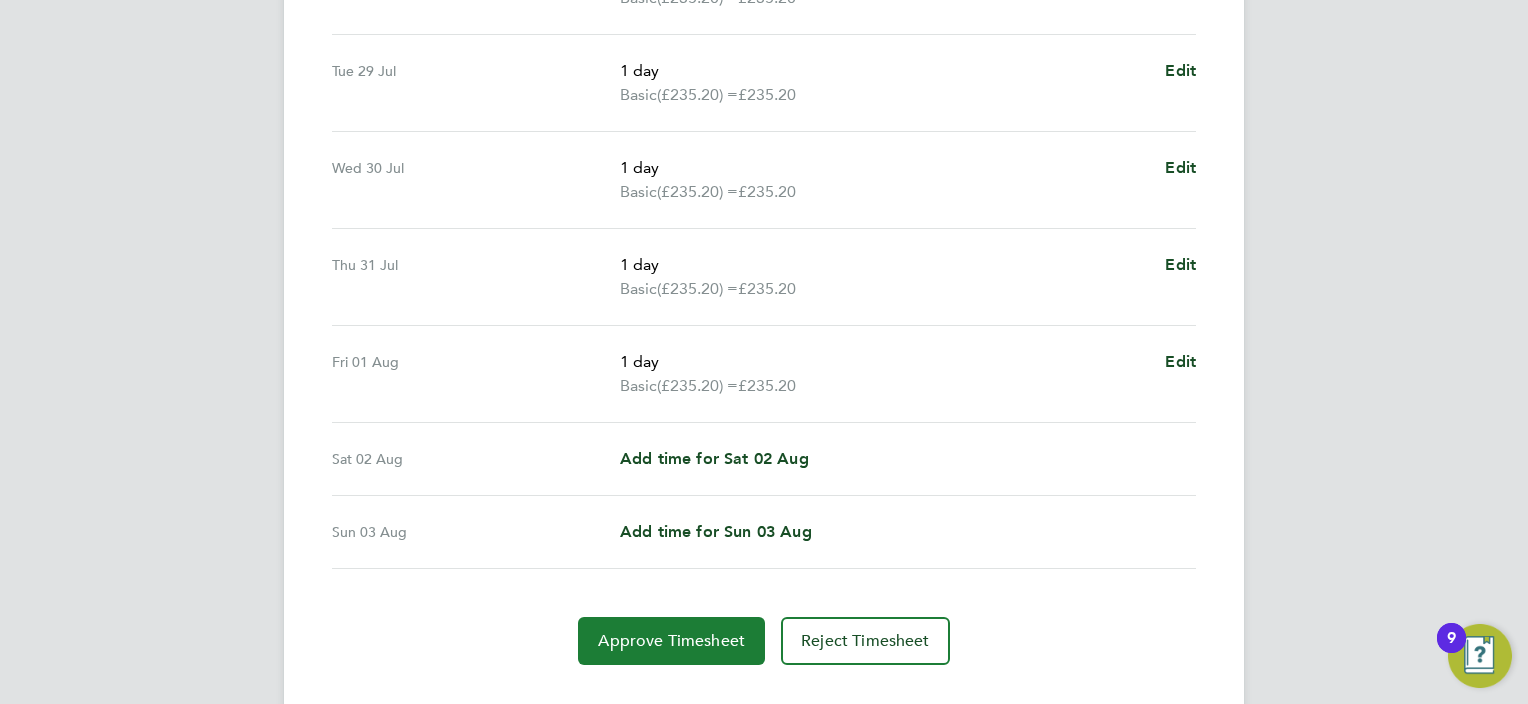 click on "Approve Timesheet" 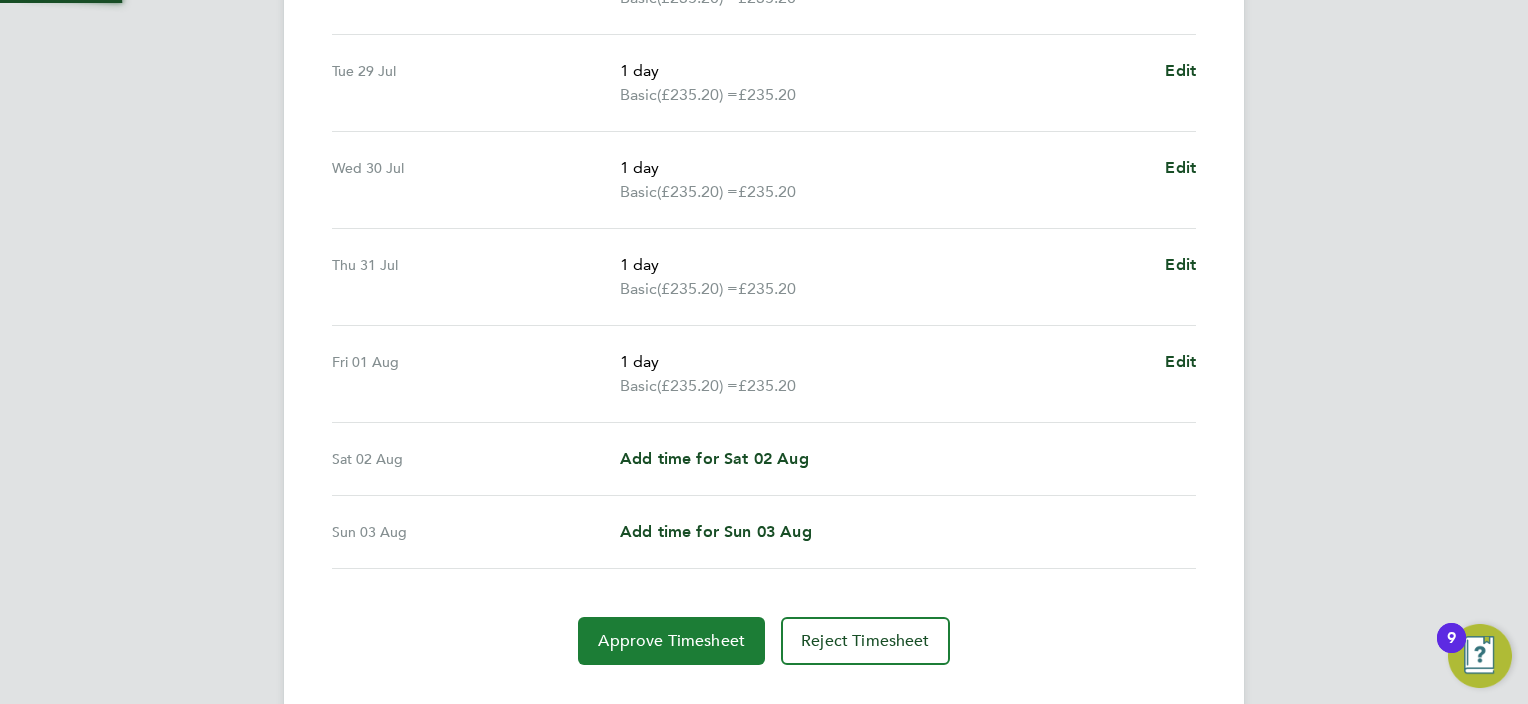 scroll, scrollTop: 0, scrollLeft: 0, axis: both 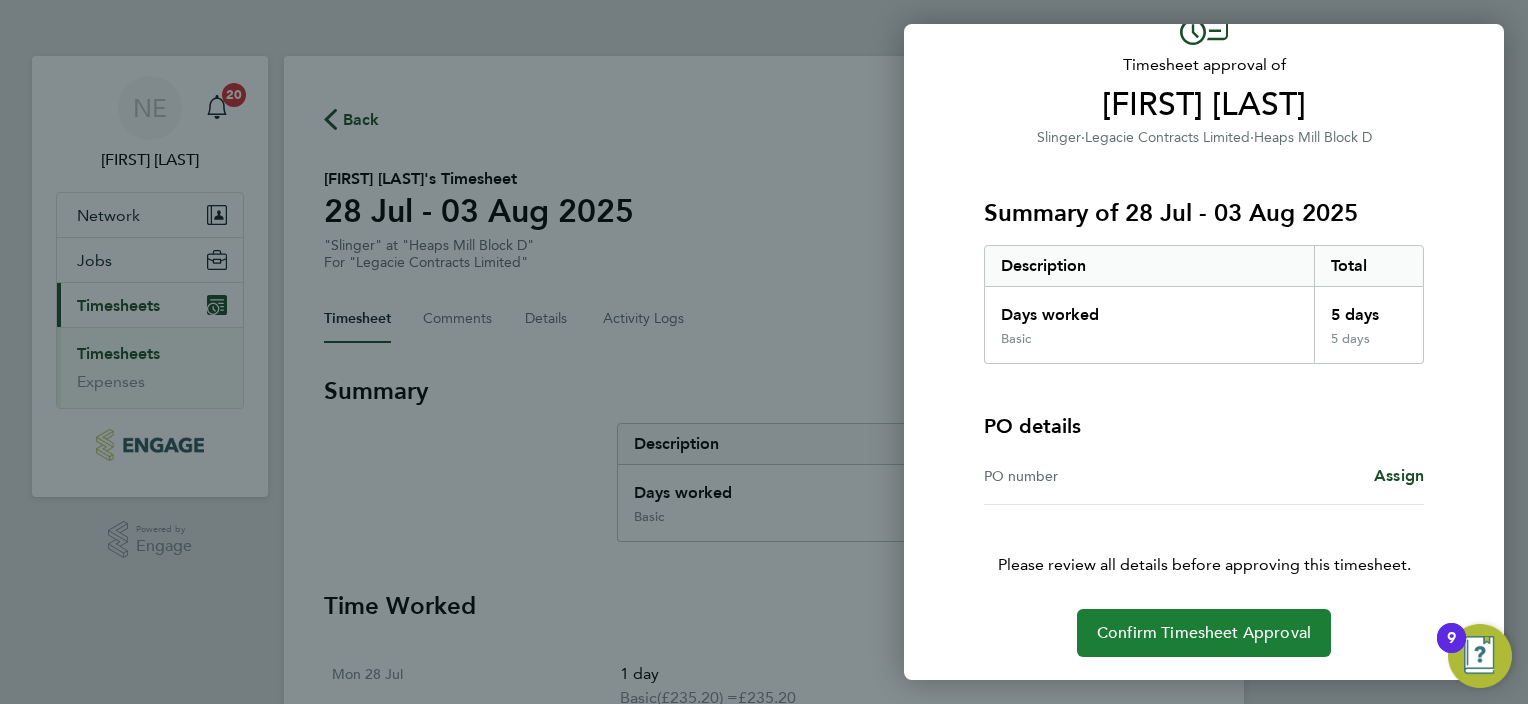 click on "Confirm Timesheet Approval" 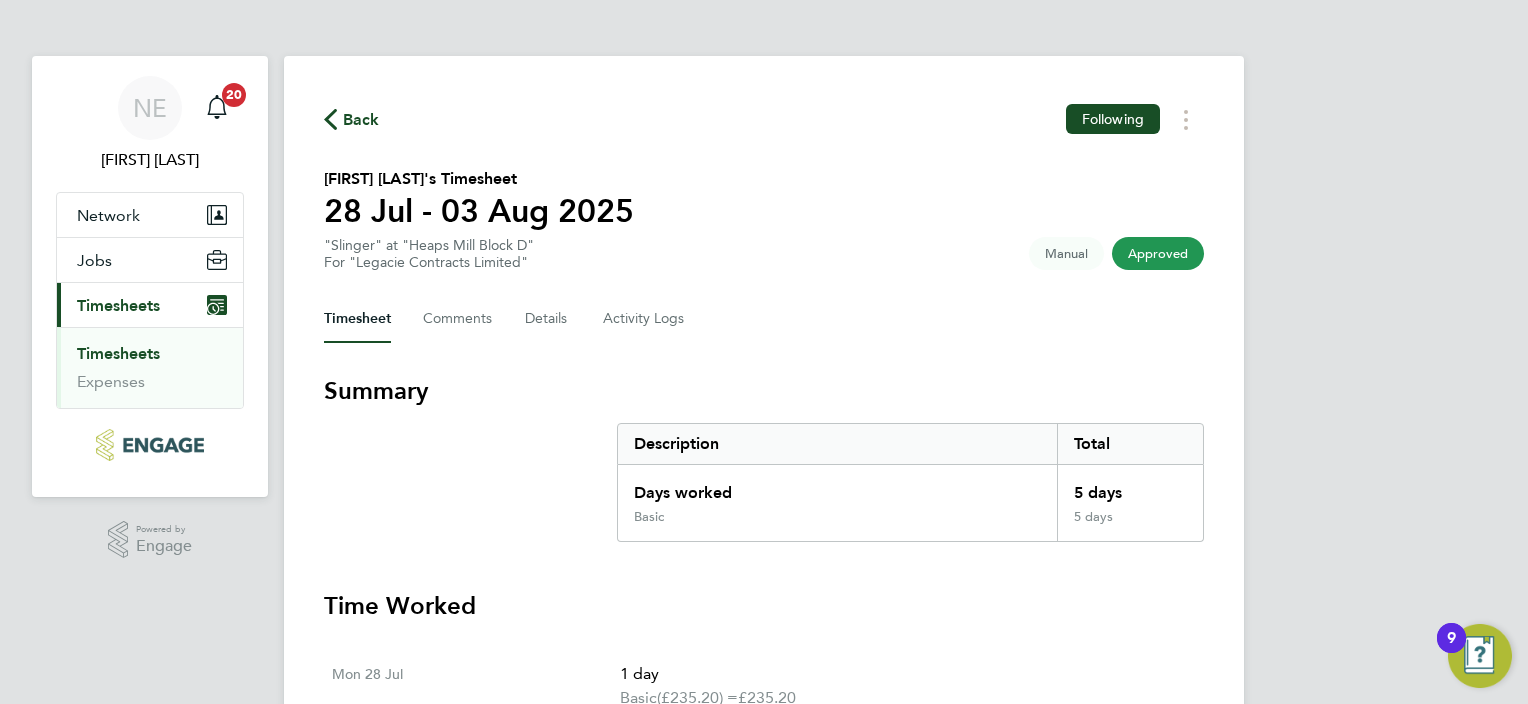 click on "Timesheets" at bounding box center (118, 353) 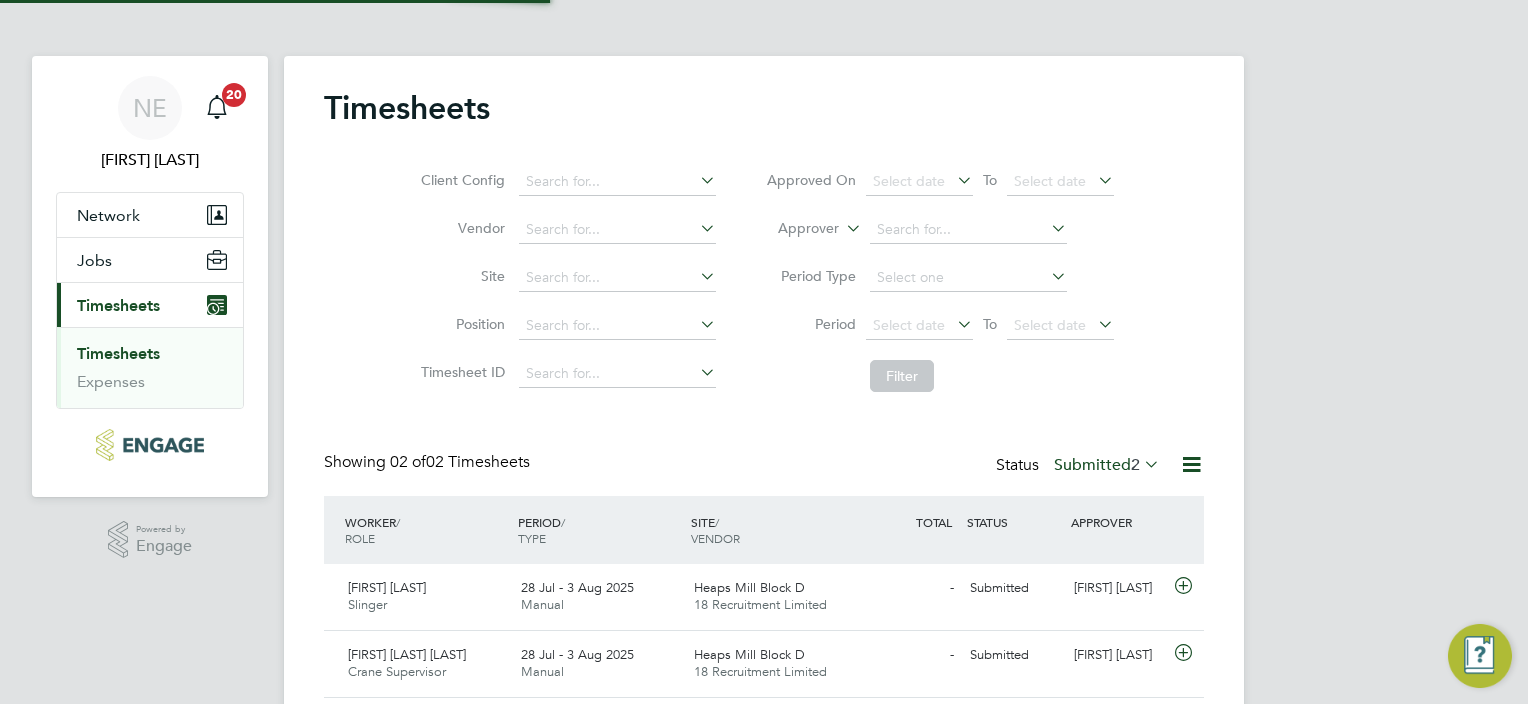 scroll, scrollTop: 9, scrollLeft: 10, axis: both 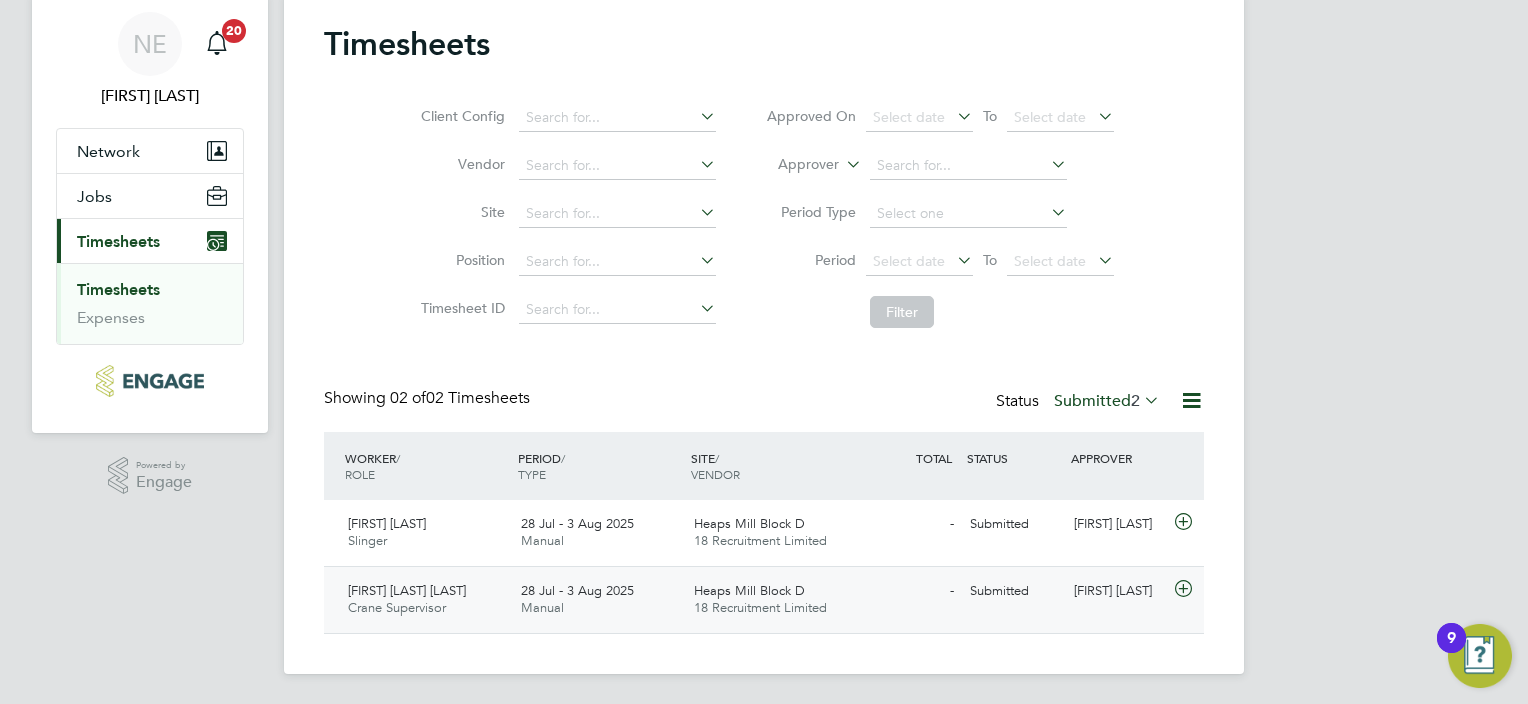 click on "28 Jul - 3 Aug 2025 Manual" 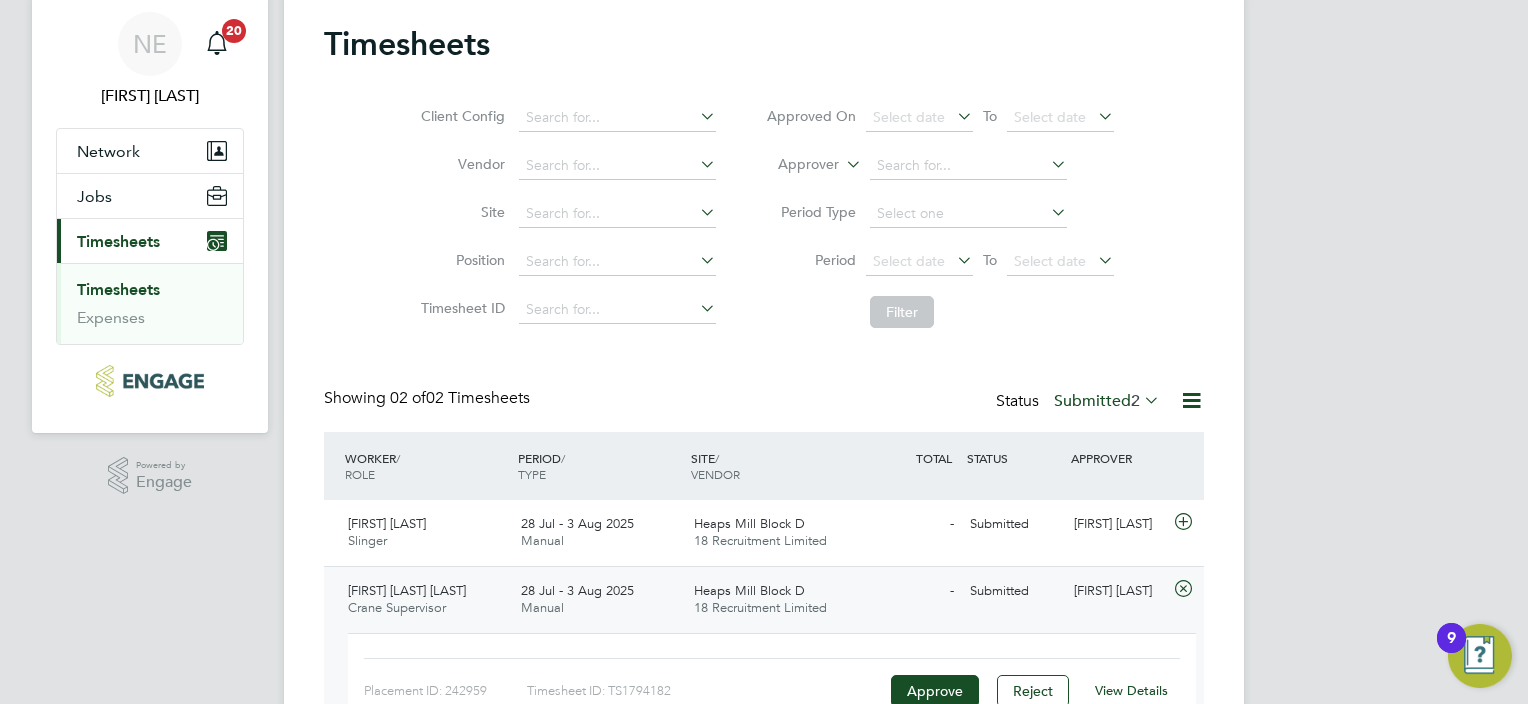 click on "View Details" 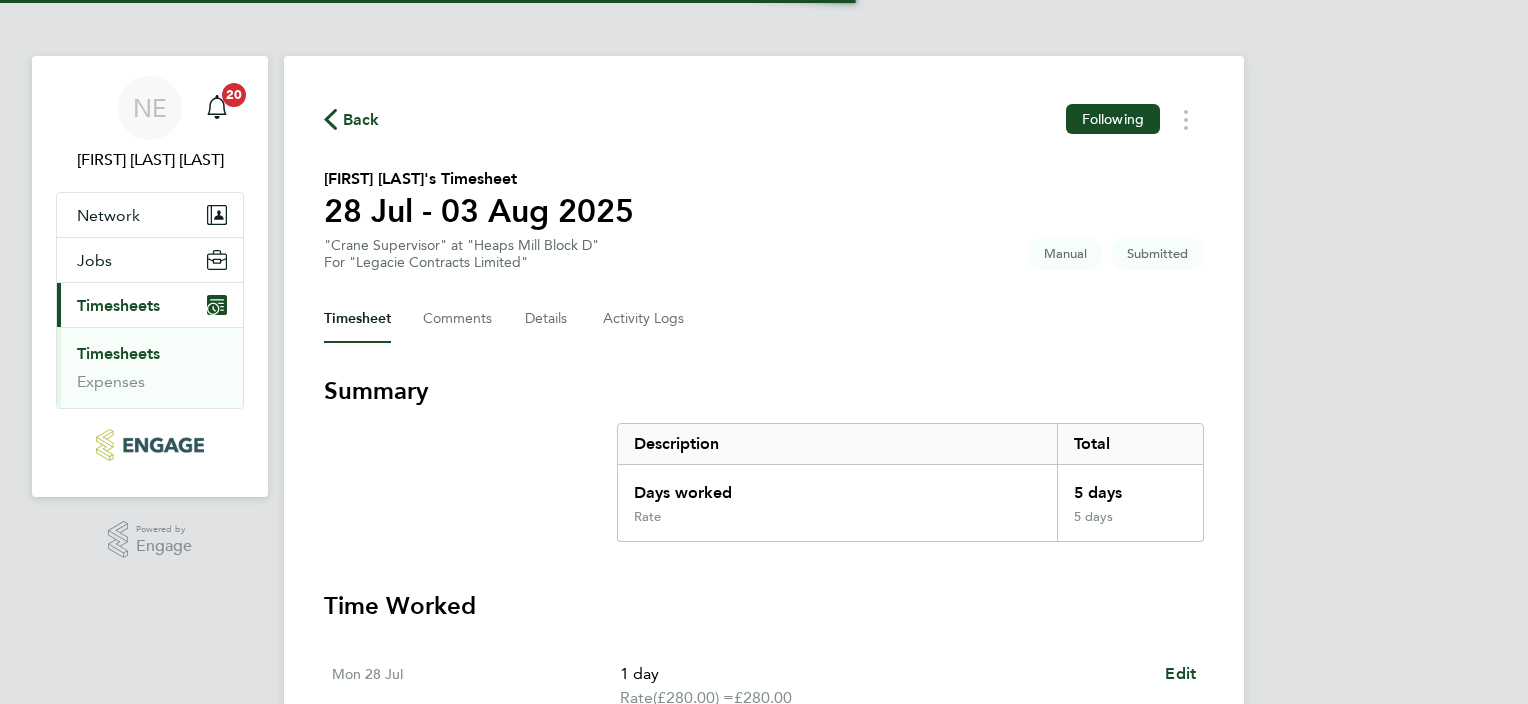 scroll, scrollTop: 0, scrollLeft: 0, axis: both 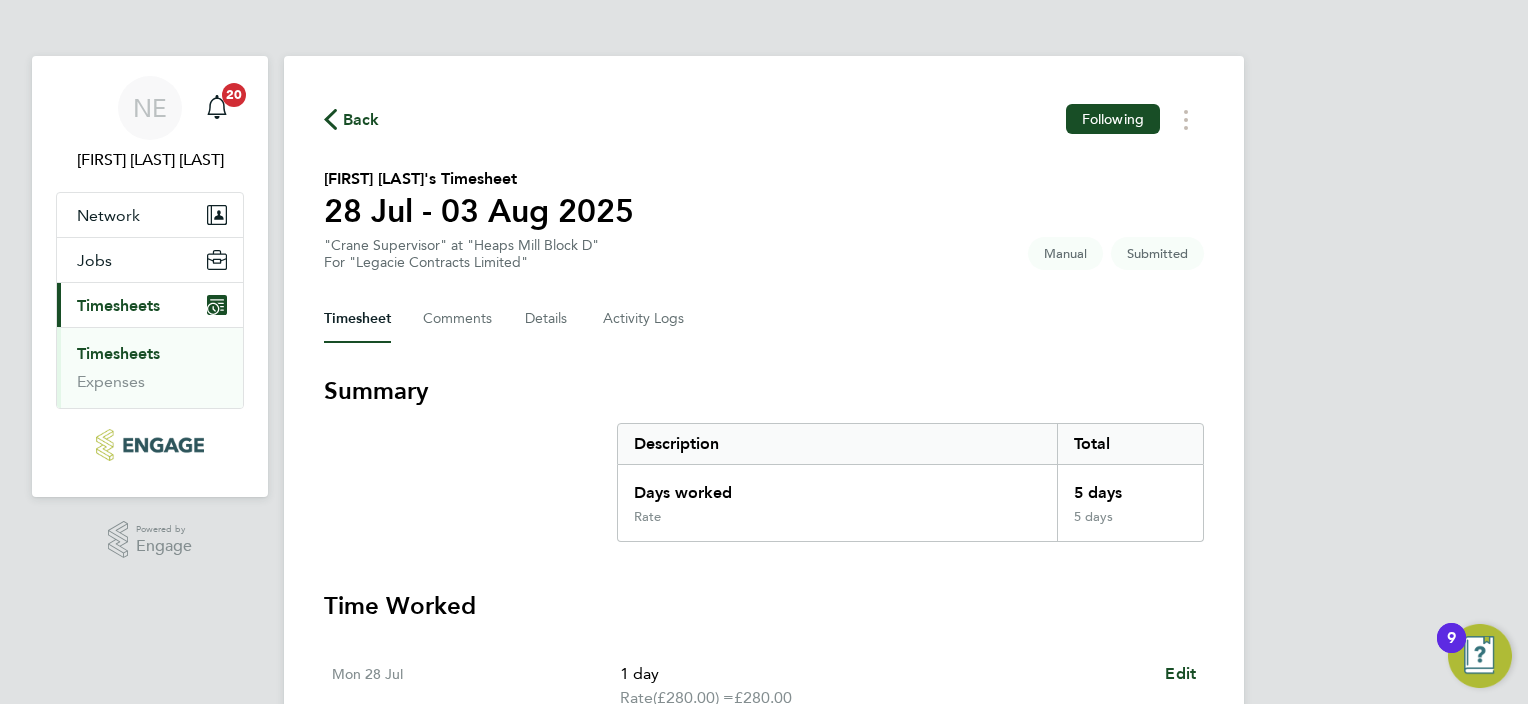 drag, startPoint x: 626, startPoint y: 440, endPoint x: 1148, endPoint y: 529, distance: 529.53284 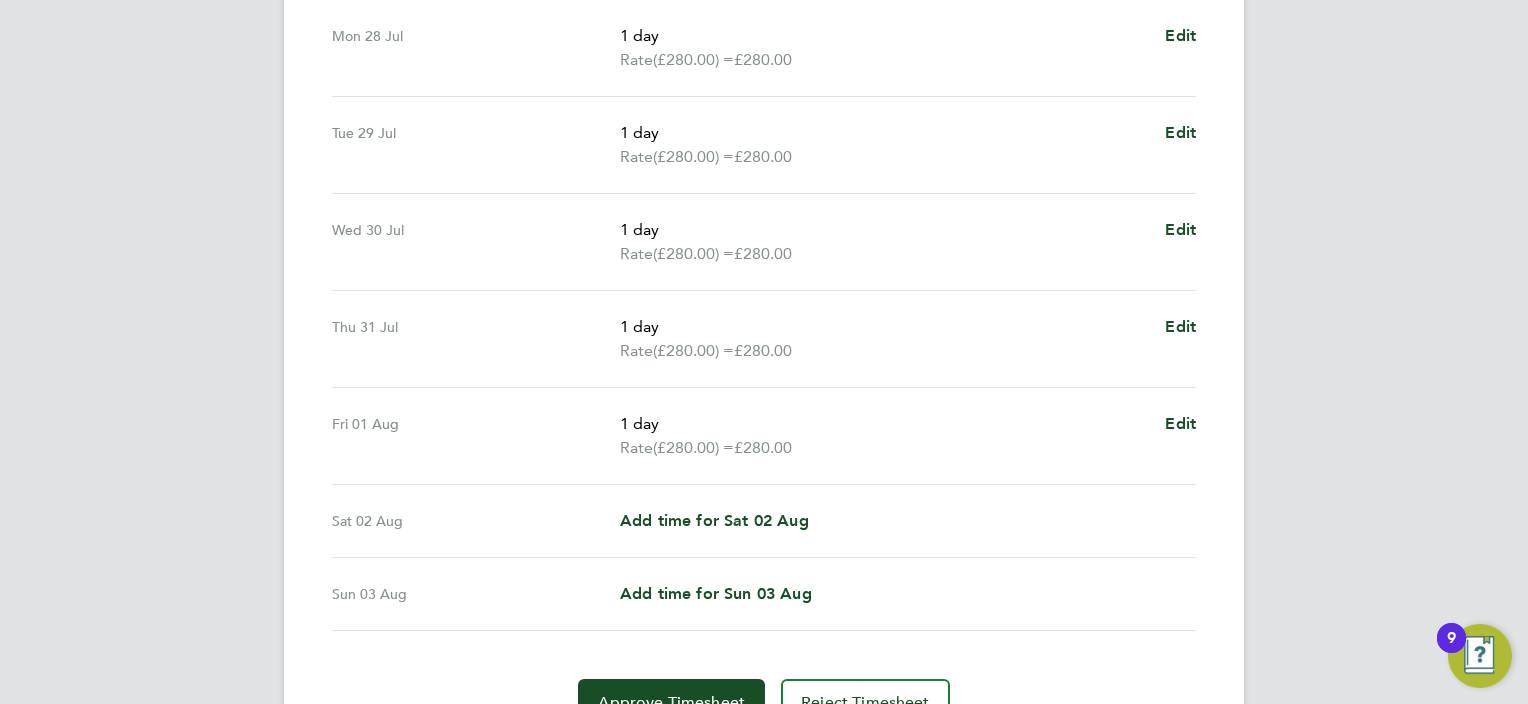 scroll, scrollTop: 738, scrollLeft: 0, axis: vertical 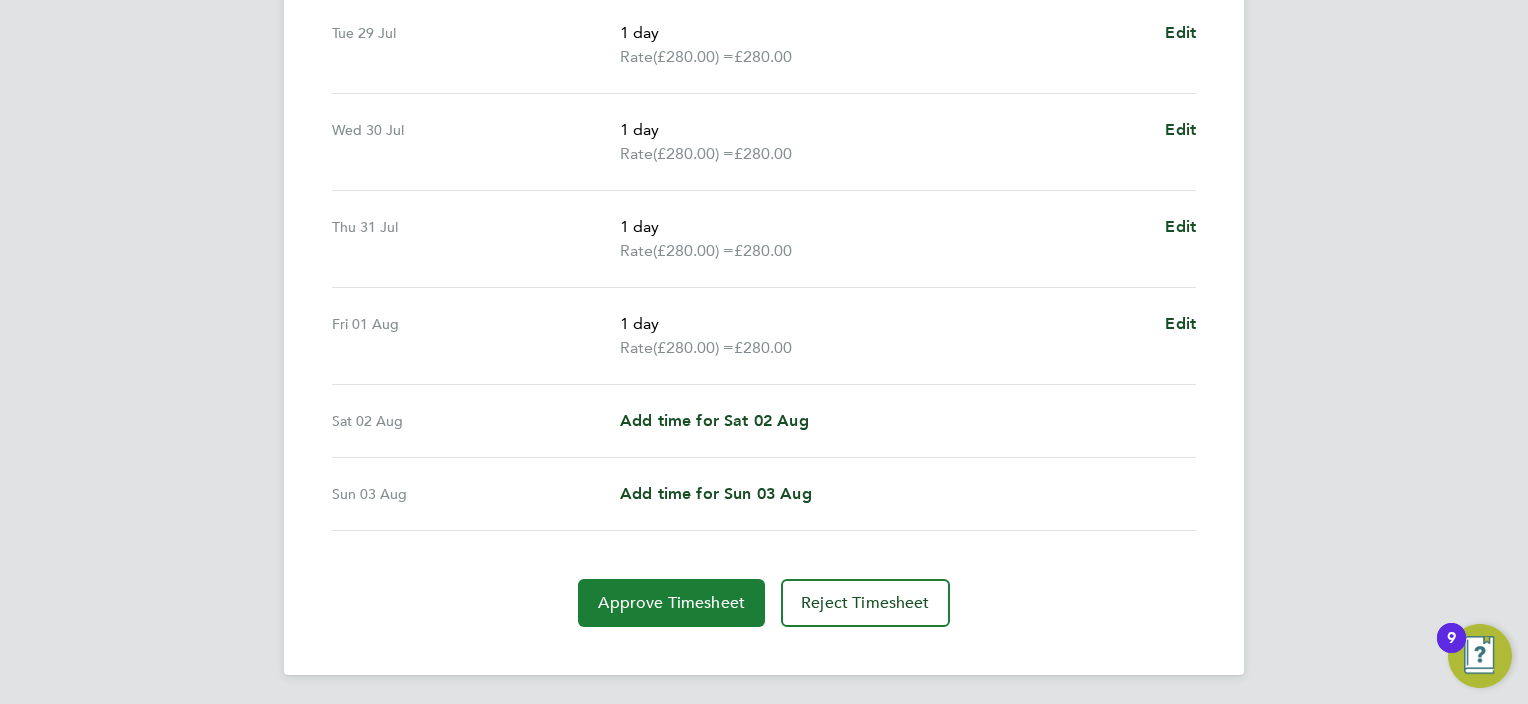 click on "Approve Timesheet" 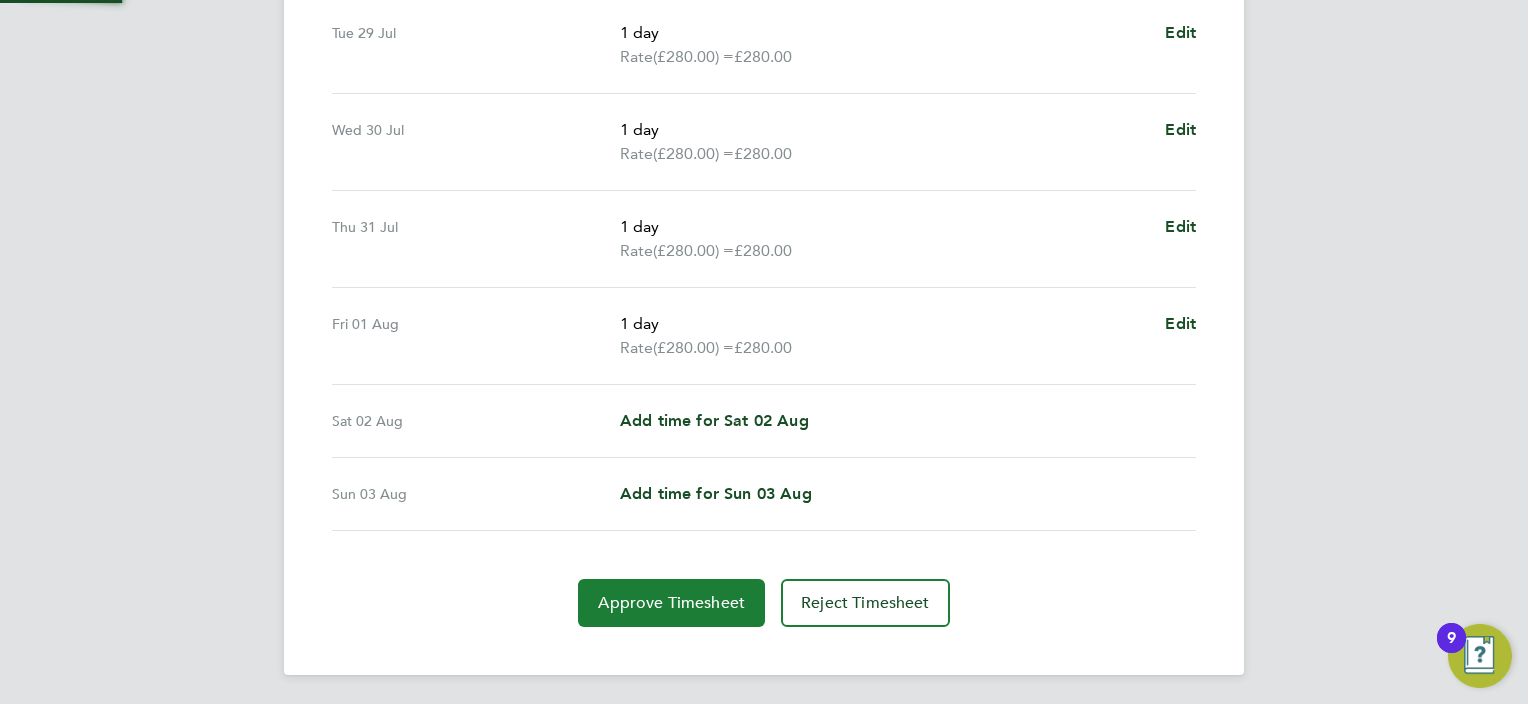 scroll, scrollTop: 0, scrollLeft: 0, axis: both 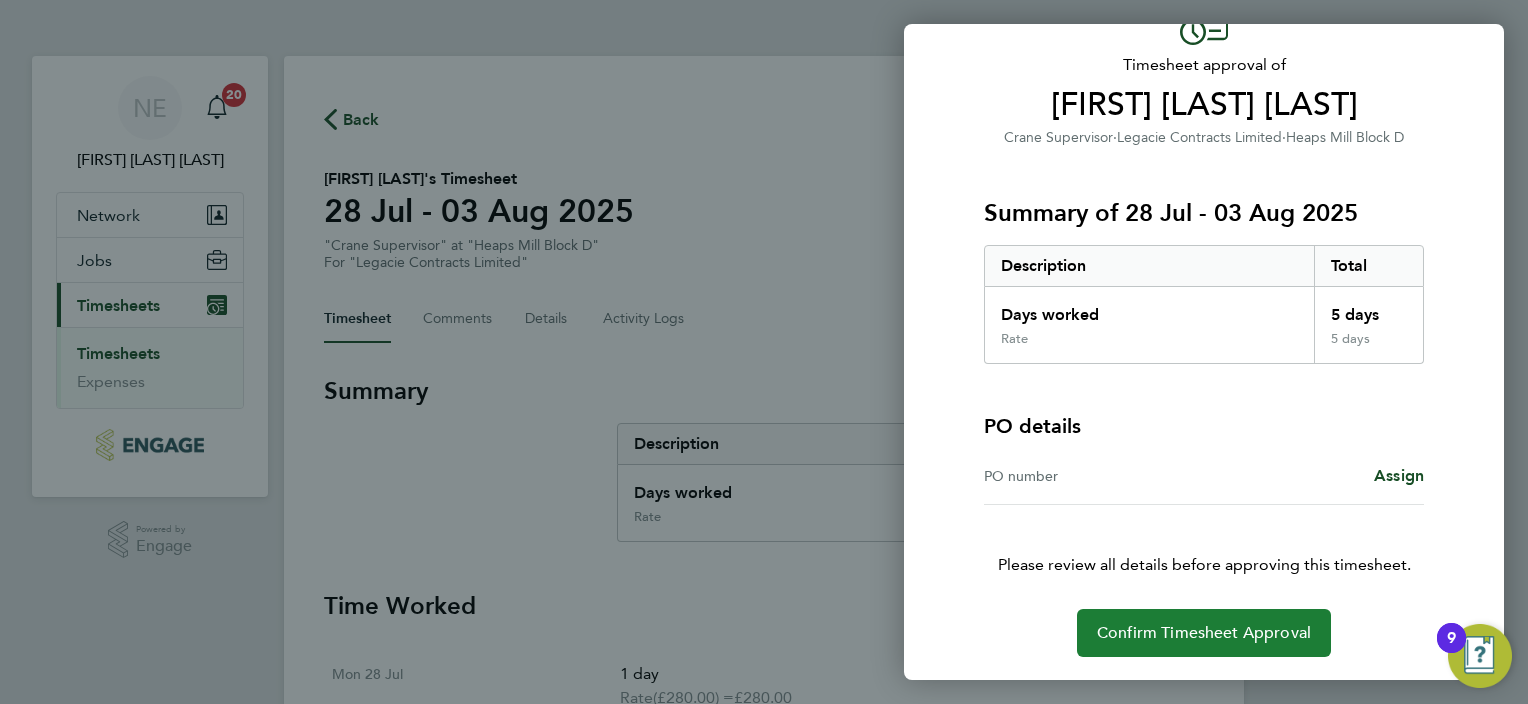 click on "Confirm Timesheet Approval" 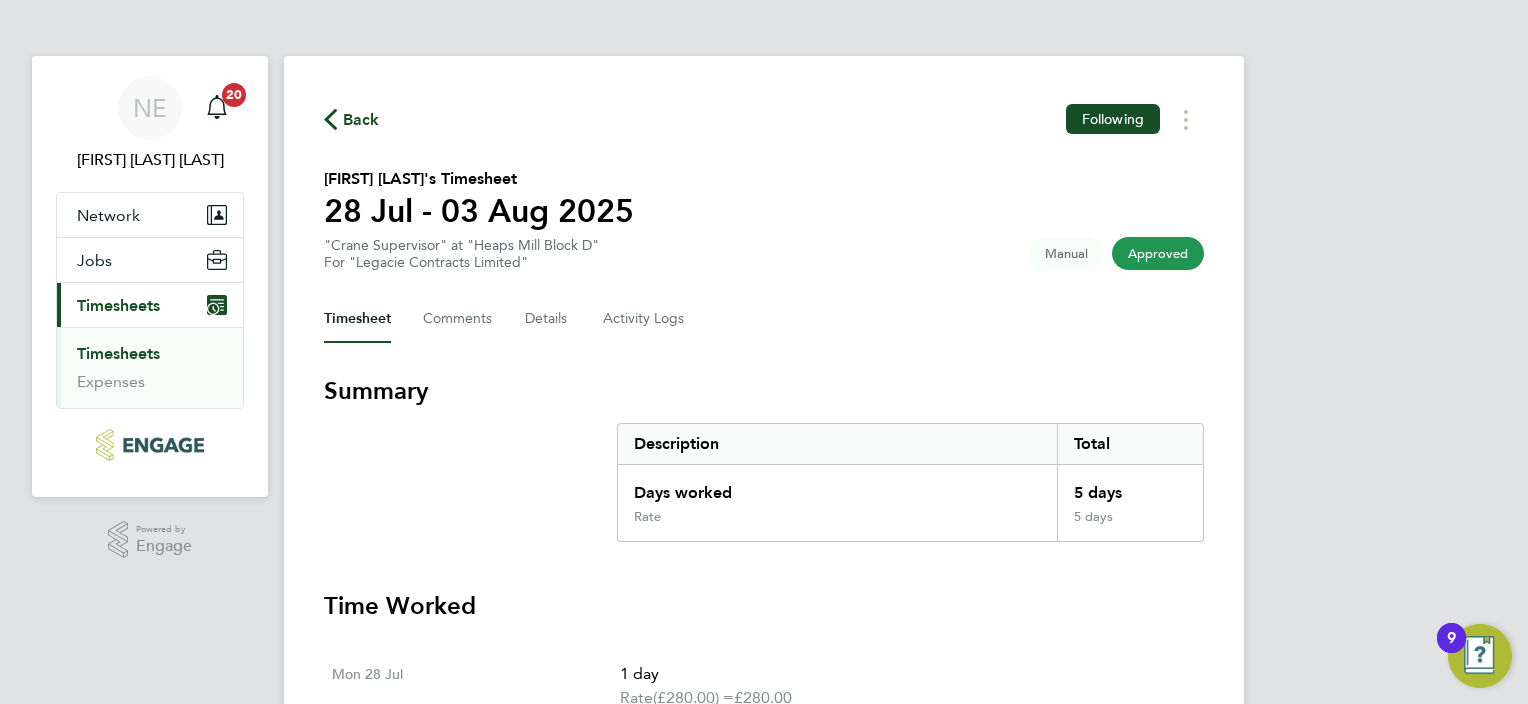 click on "Timesheets" at bounding box center (118, 353) 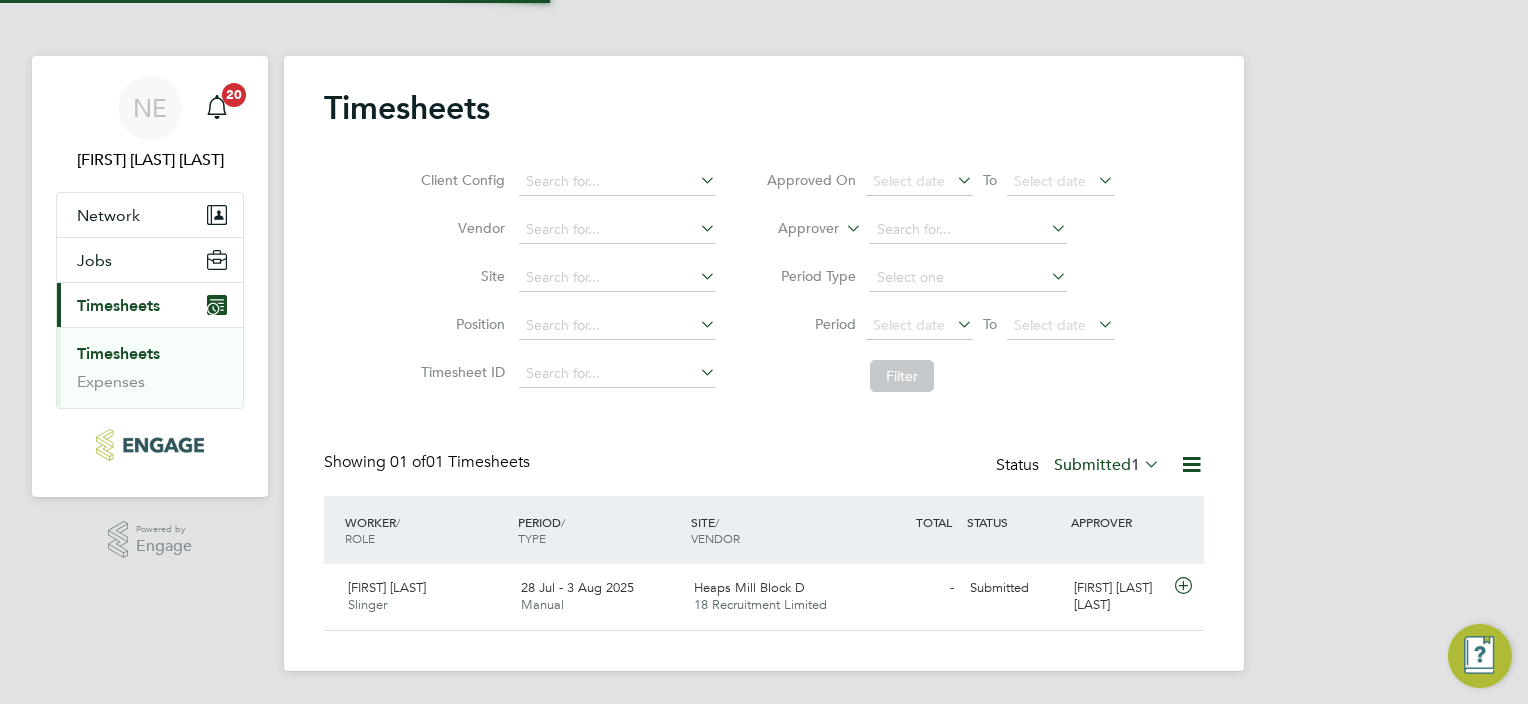 scroll, scrollTop: 9, scrollLeft: 10, axis: both 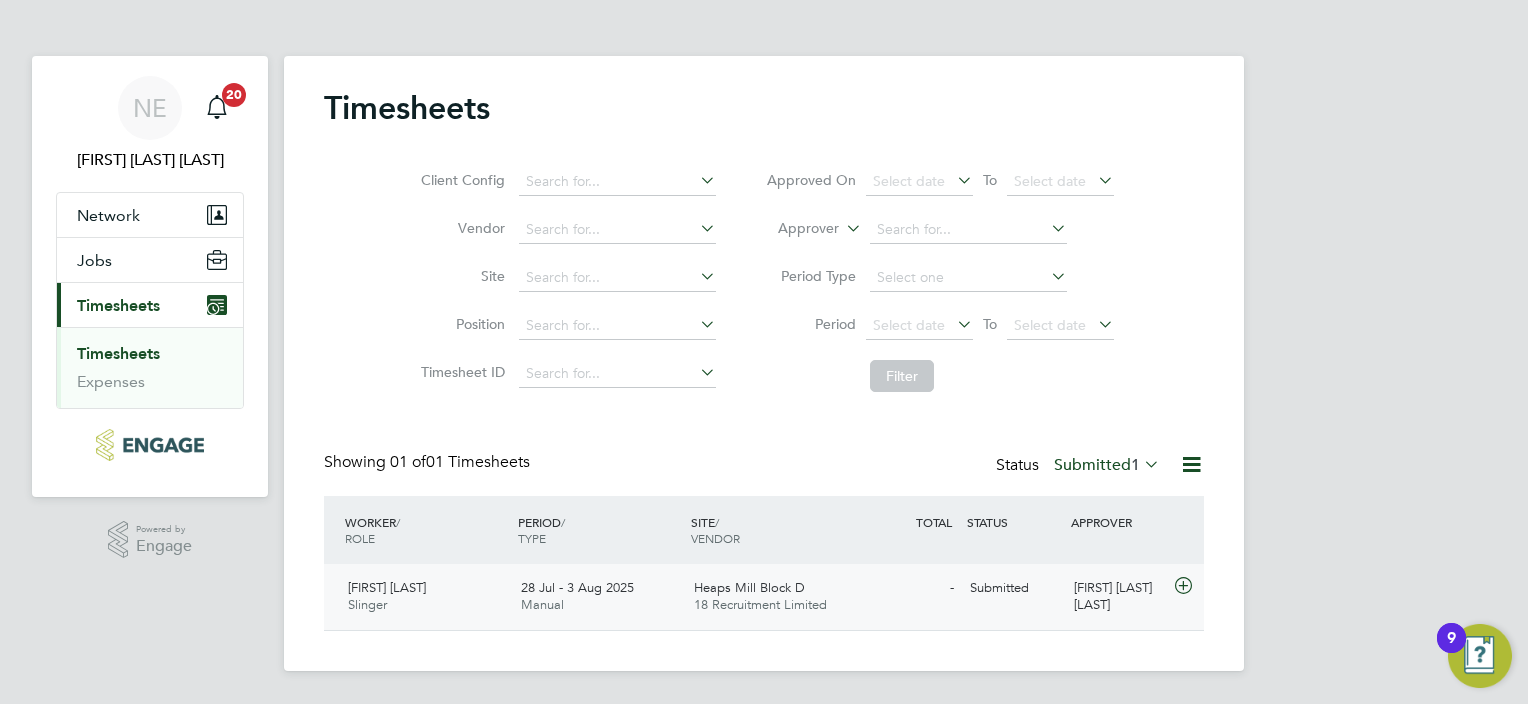 click on "18 Recruitment Limited" 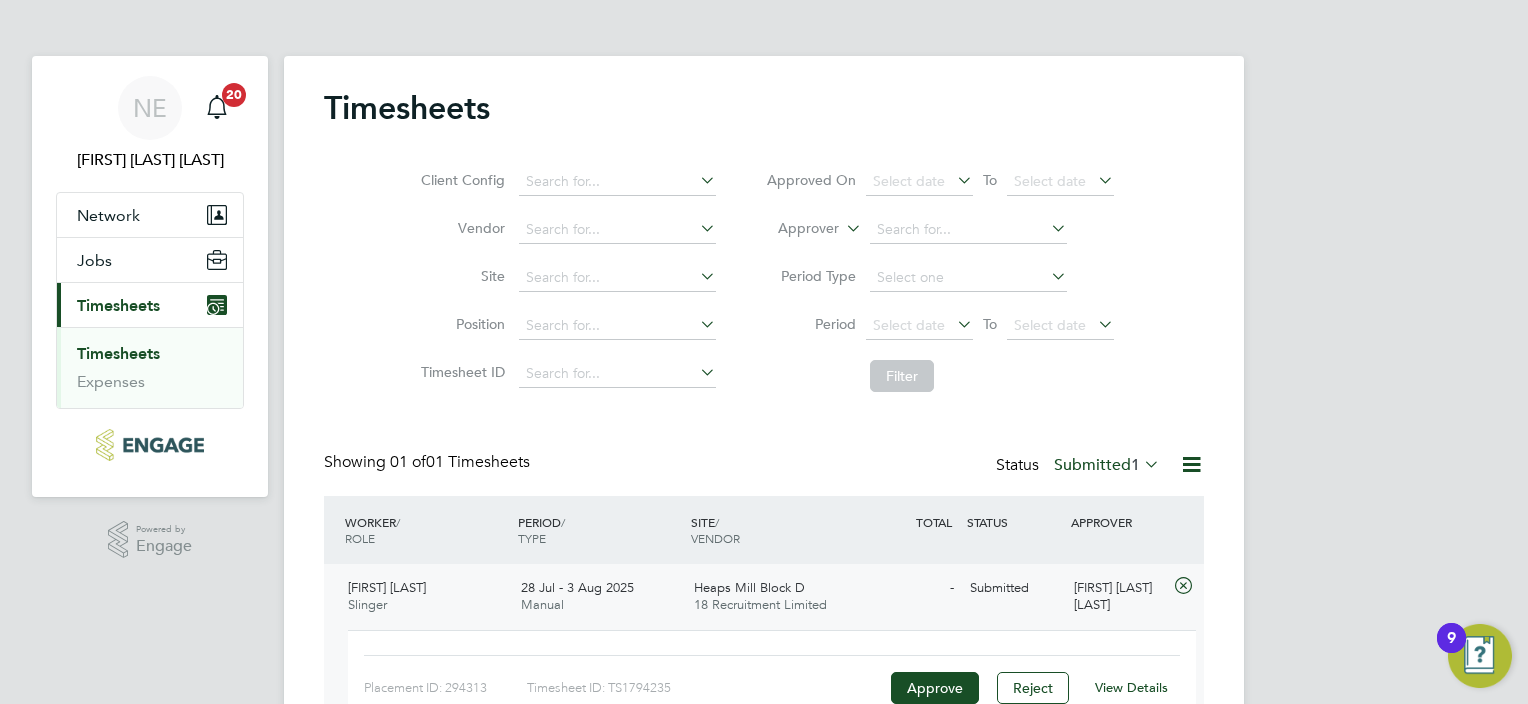 click on "View Details" 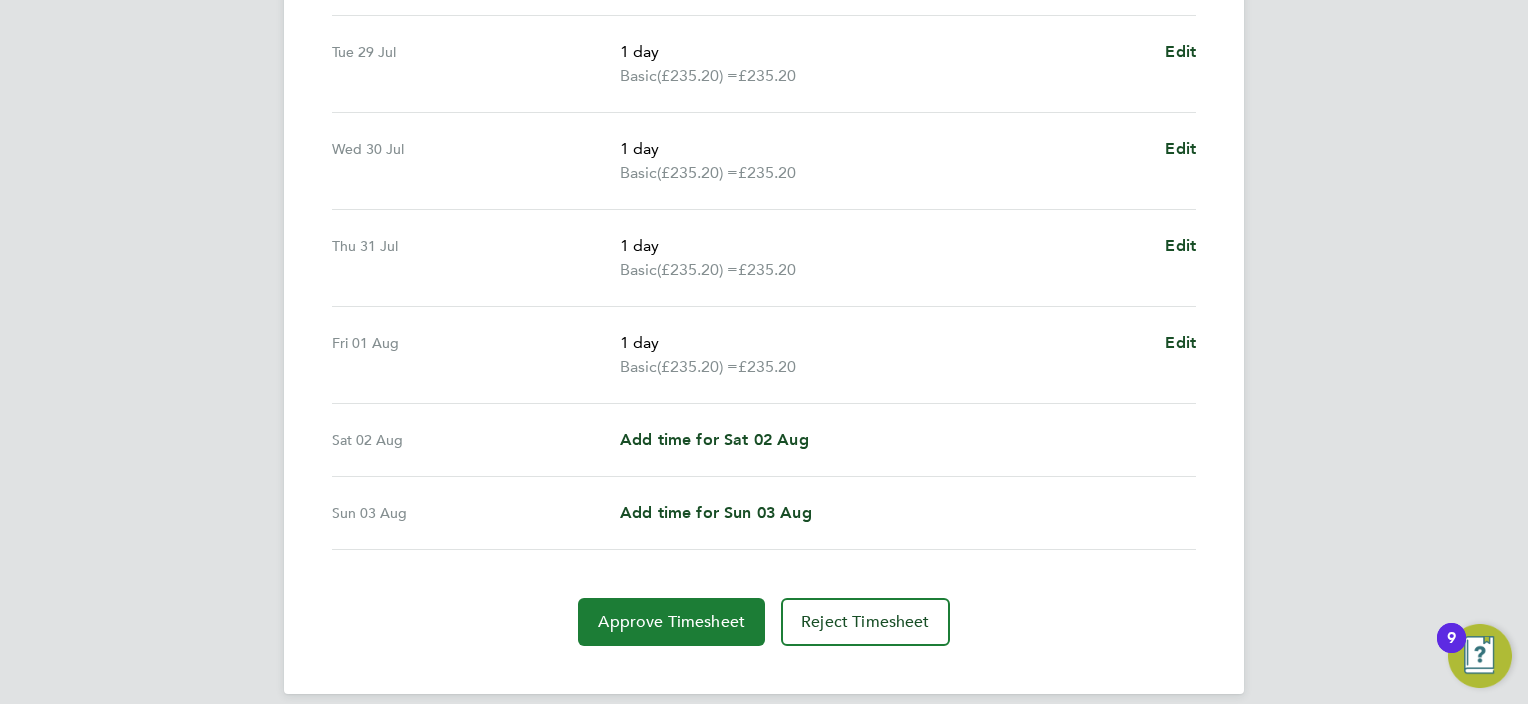 scroll, scrollTop: 738, scrollLeft: 0, axis: vertical 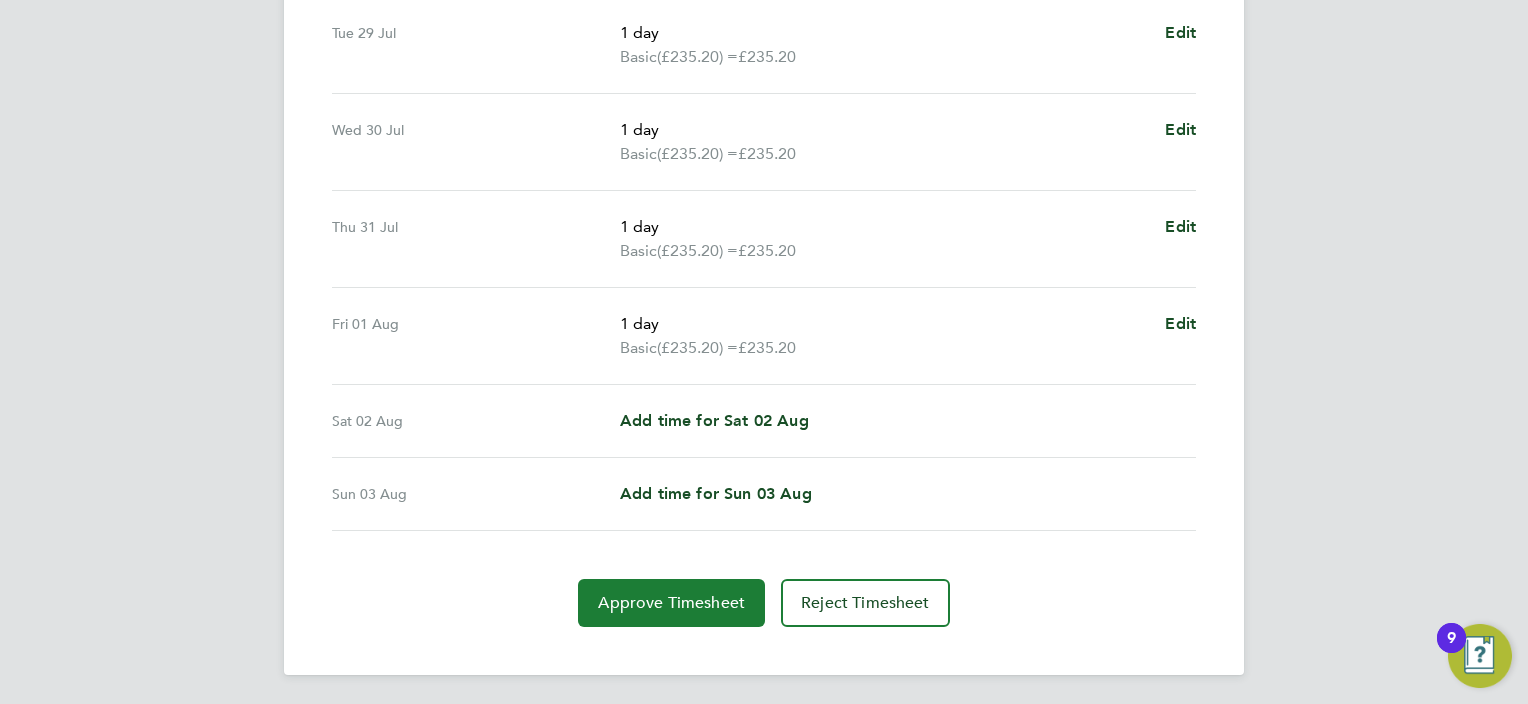 click on "Approve Timesheet" 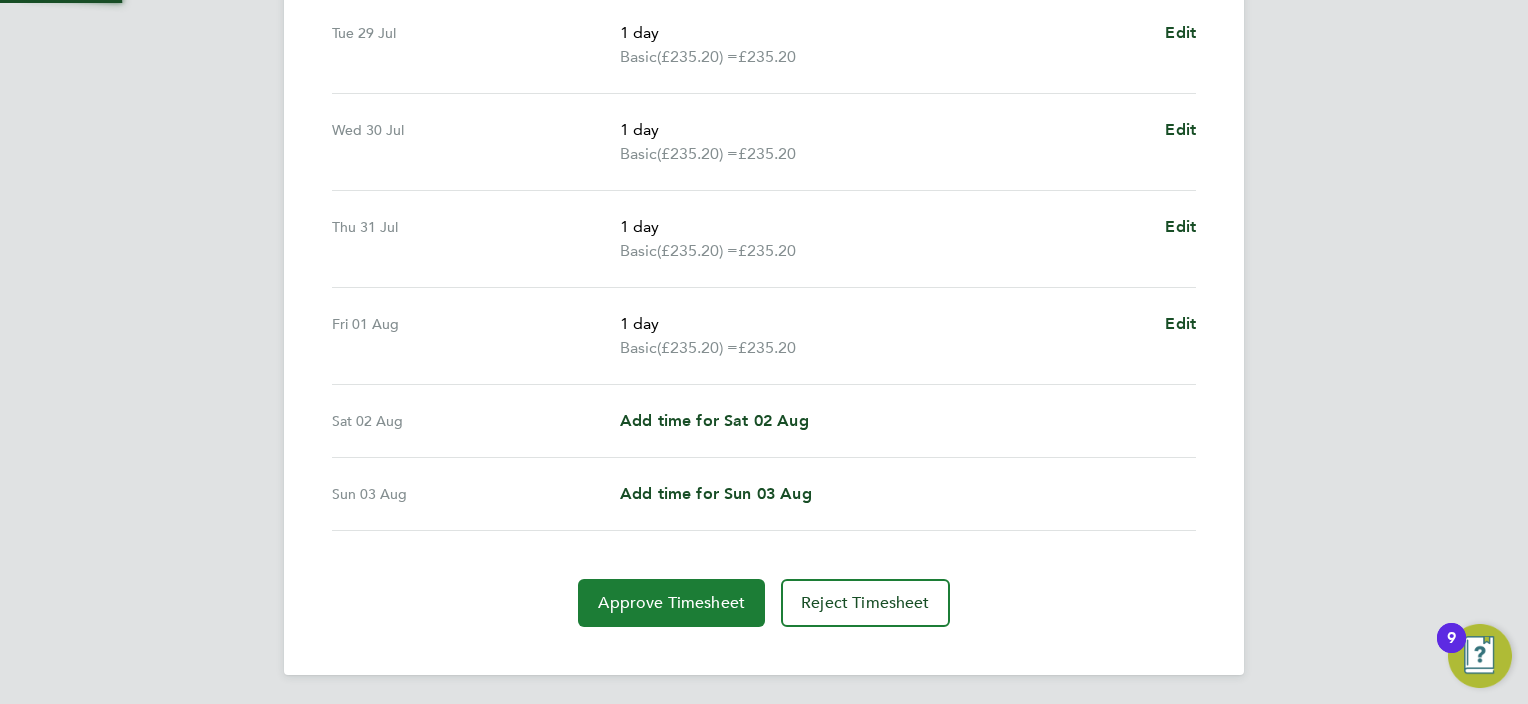 scroll, scrollTop: 0, scrollLeft: 0, axis: both 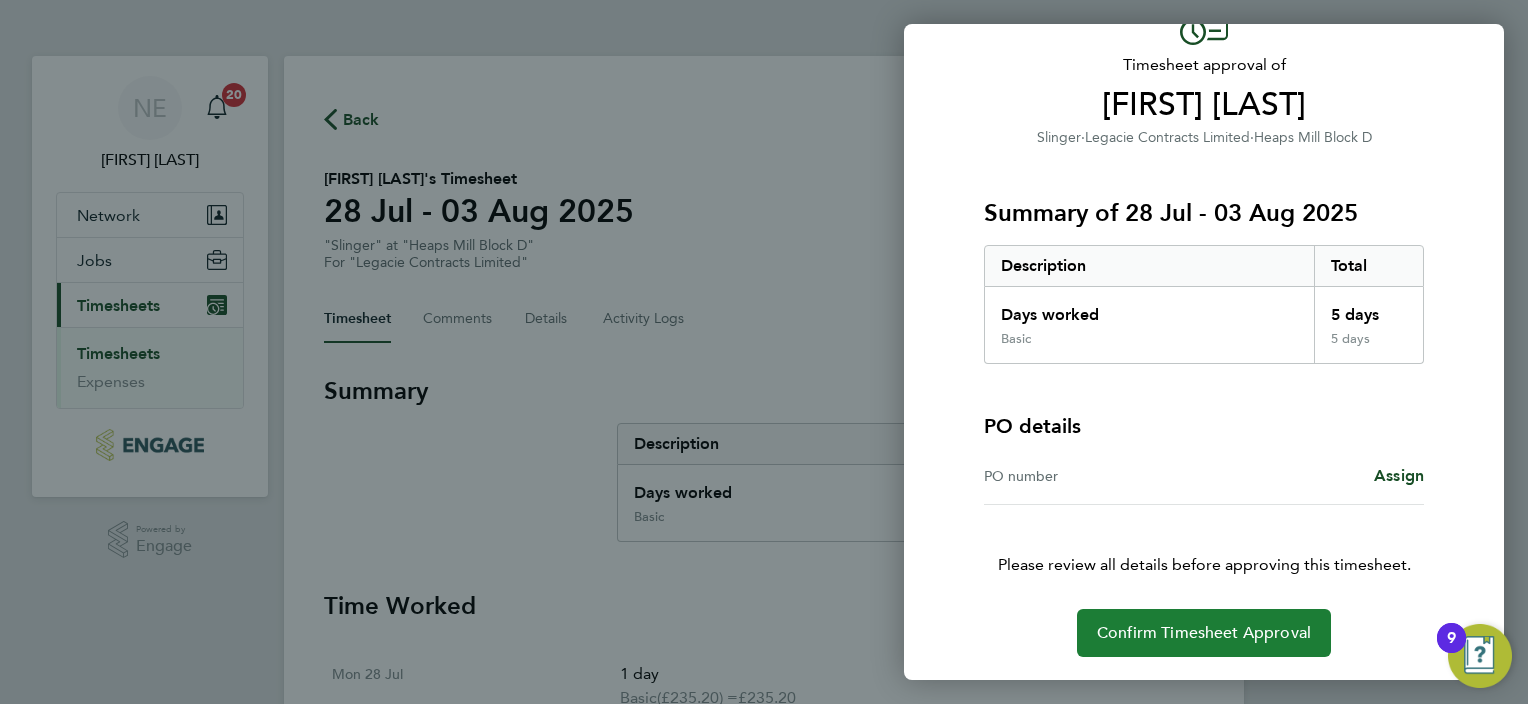 click on "Confirm Timesheet Approval" 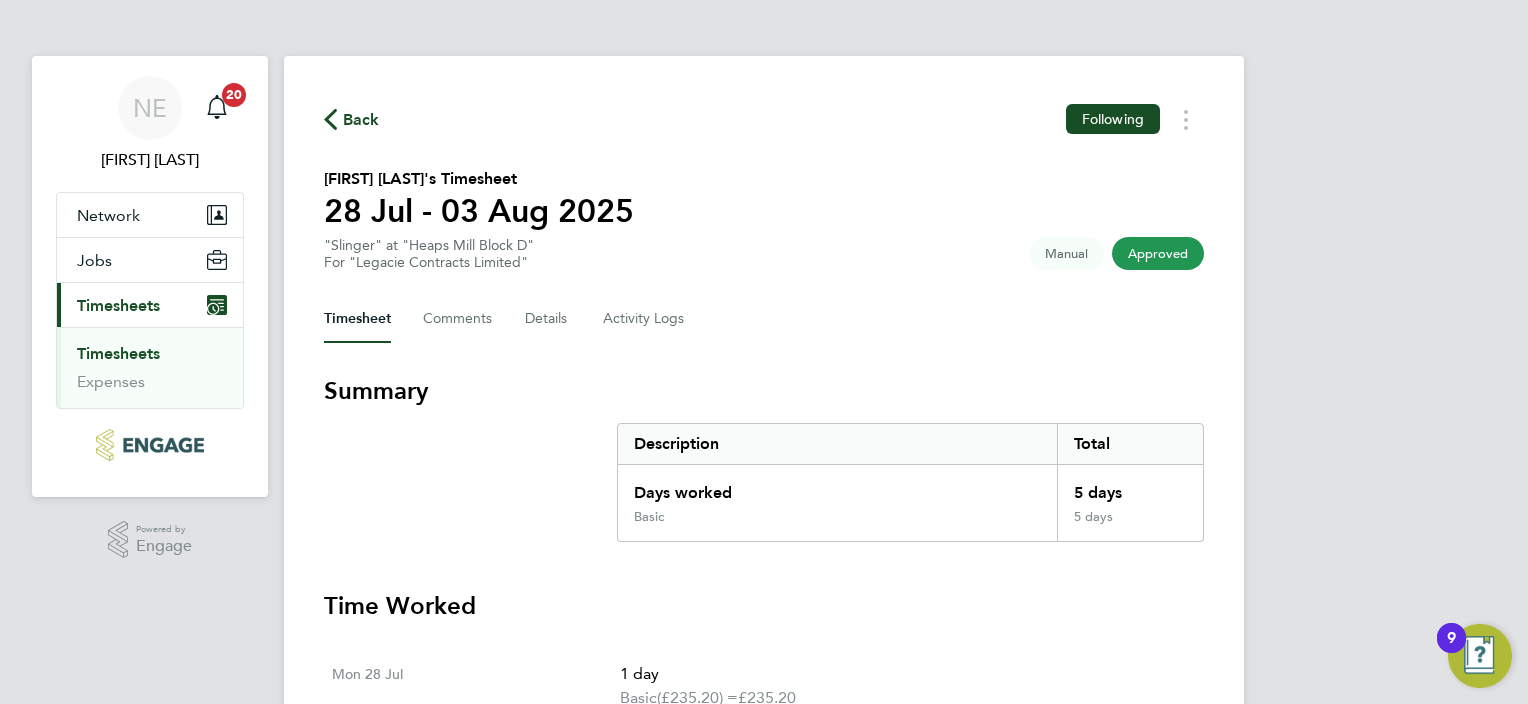 click on "Timesheets" at bounding box center (118, 353) 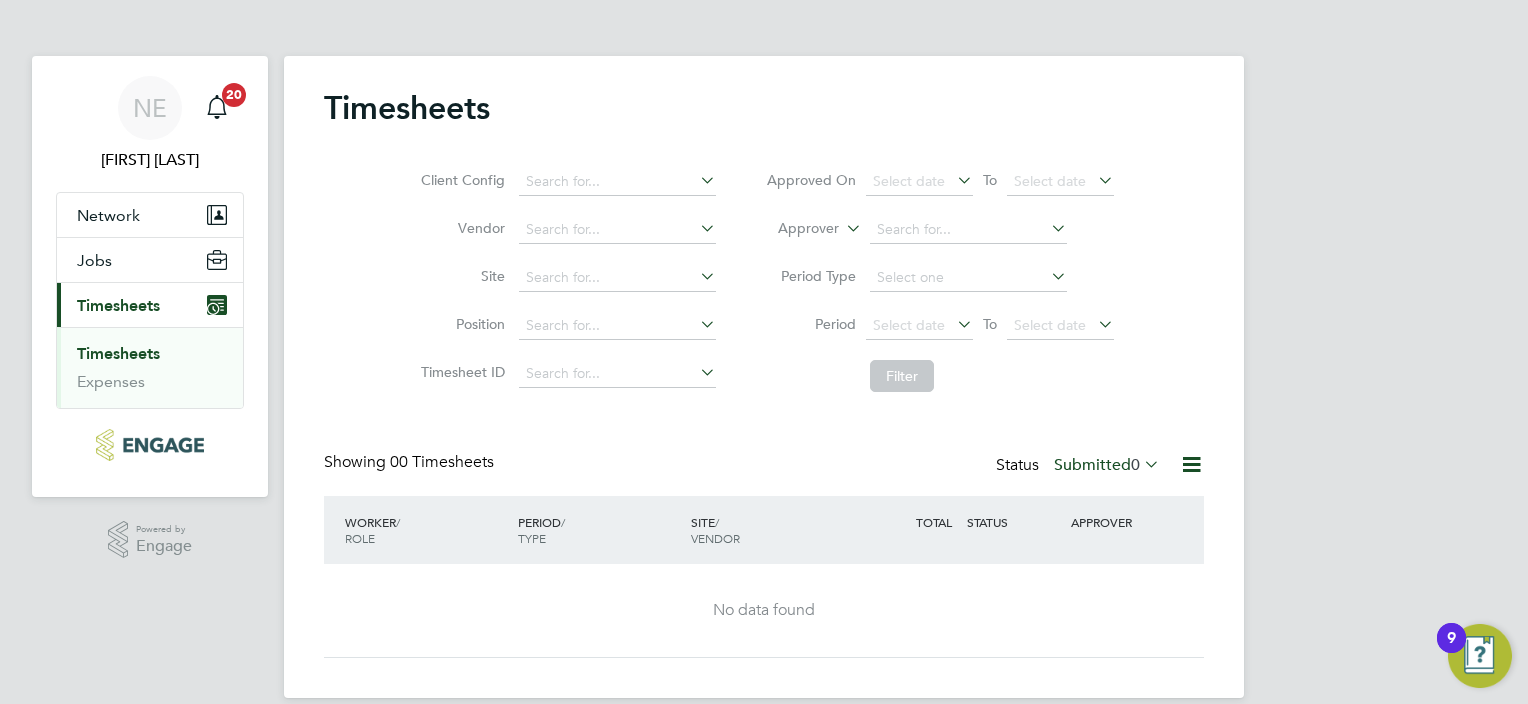 drag, startPoint x: 329, startPoint y: 455, endPoint x: 842, endPoint y: 600, distance: 533.0985 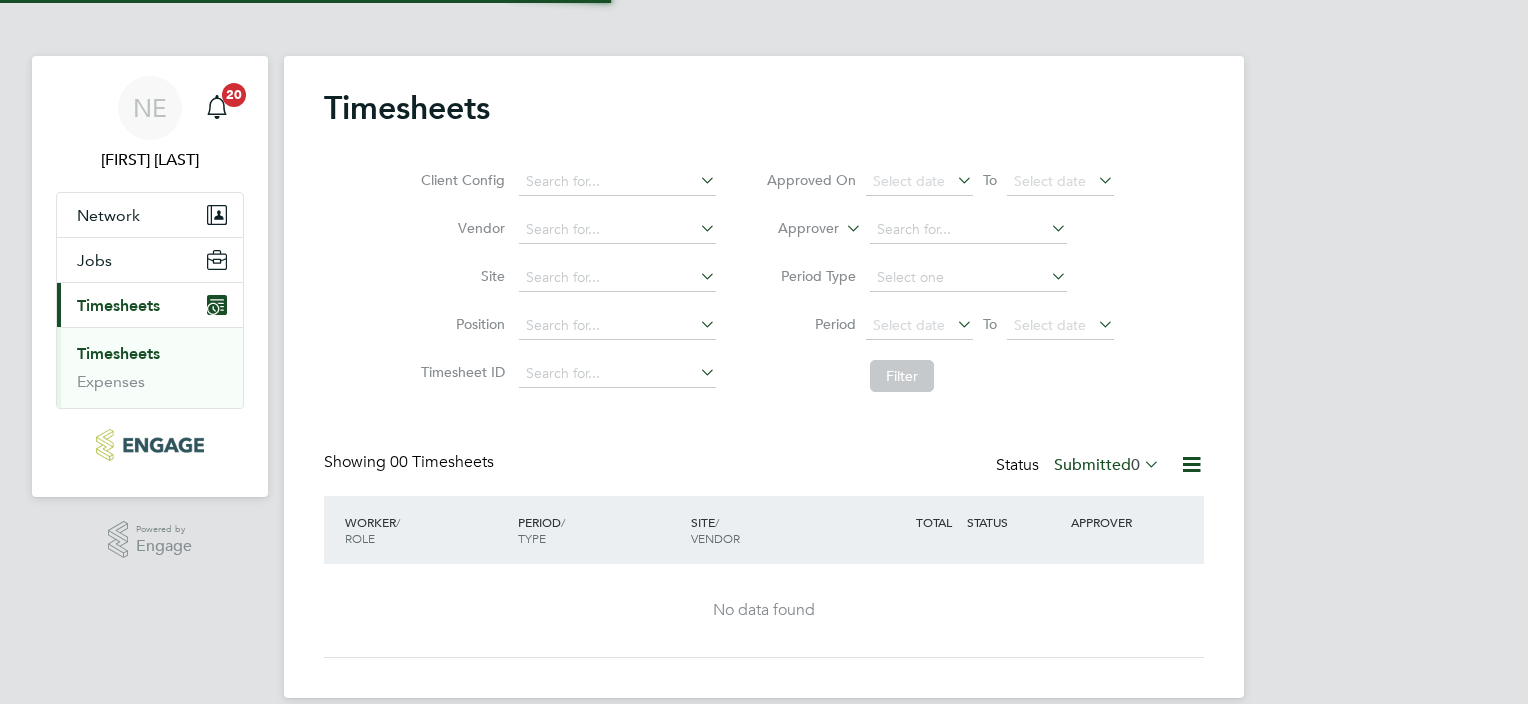 scroll, scrollTop: 0, scrollLeft: 0, axis: both 